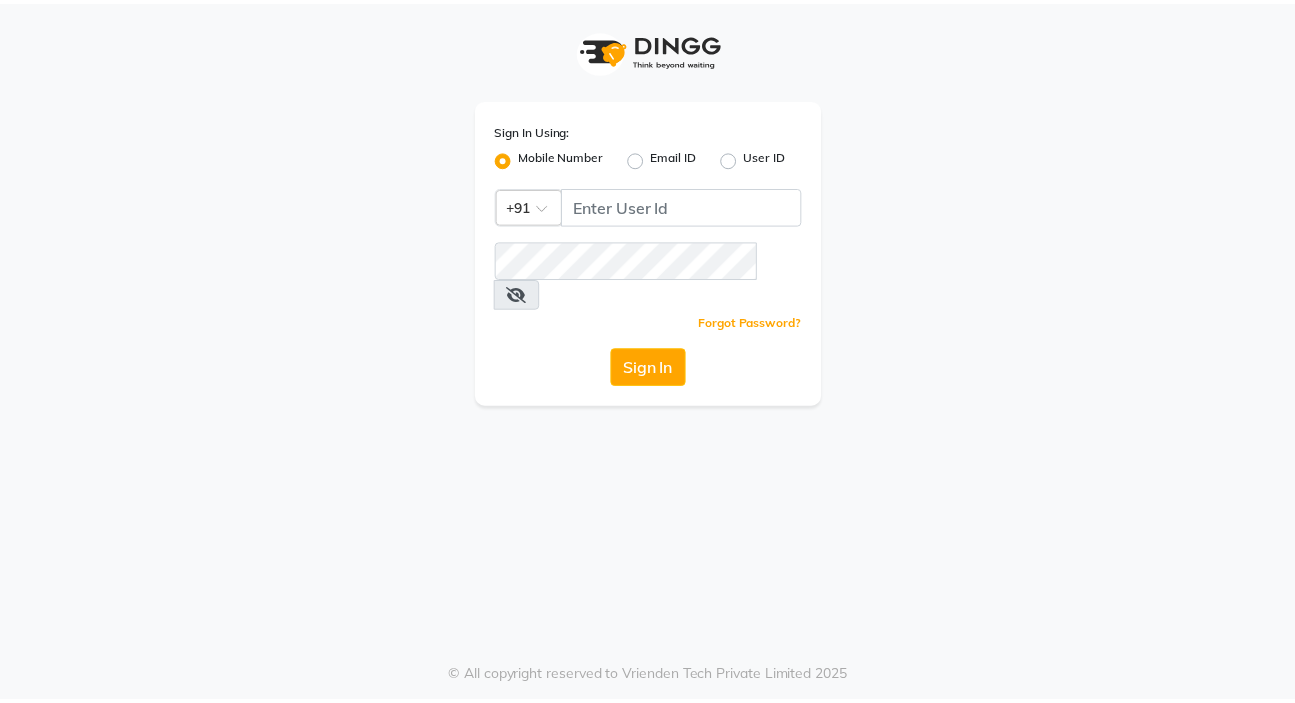 scroll, scrollTop: 0, scrollLeft: 0, axis: both 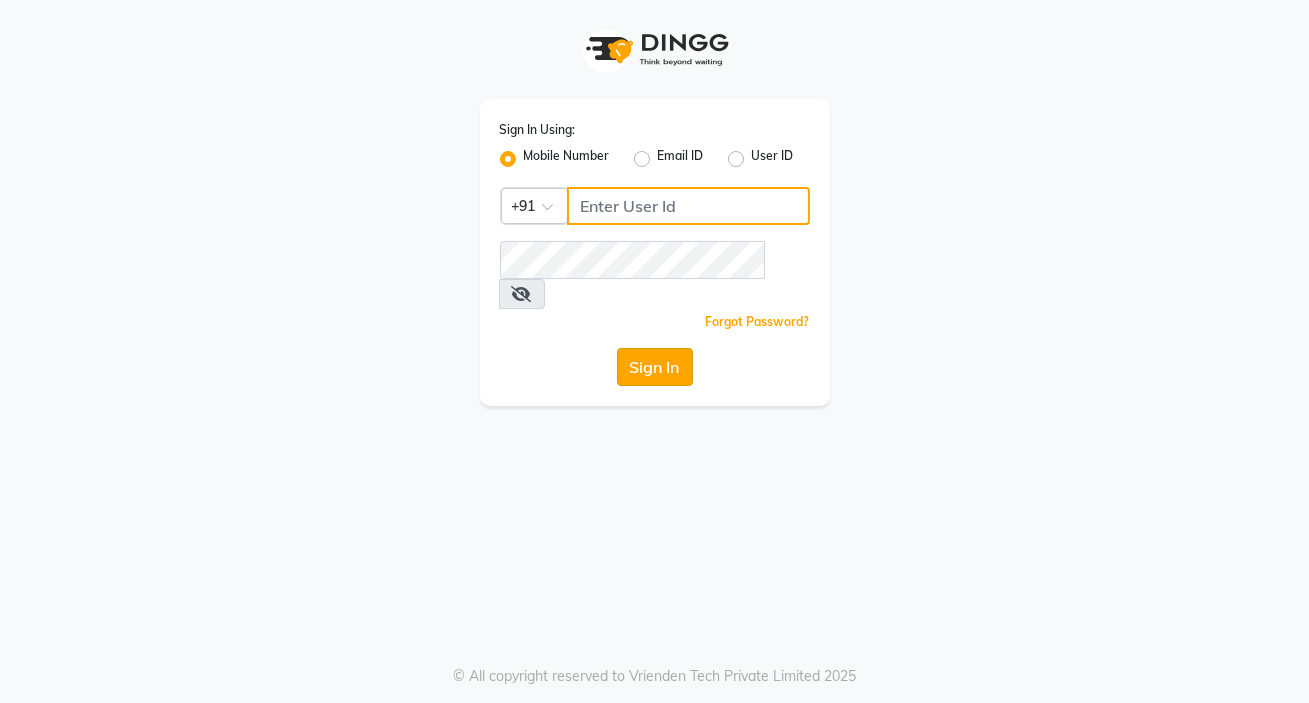 type on "9158515199" 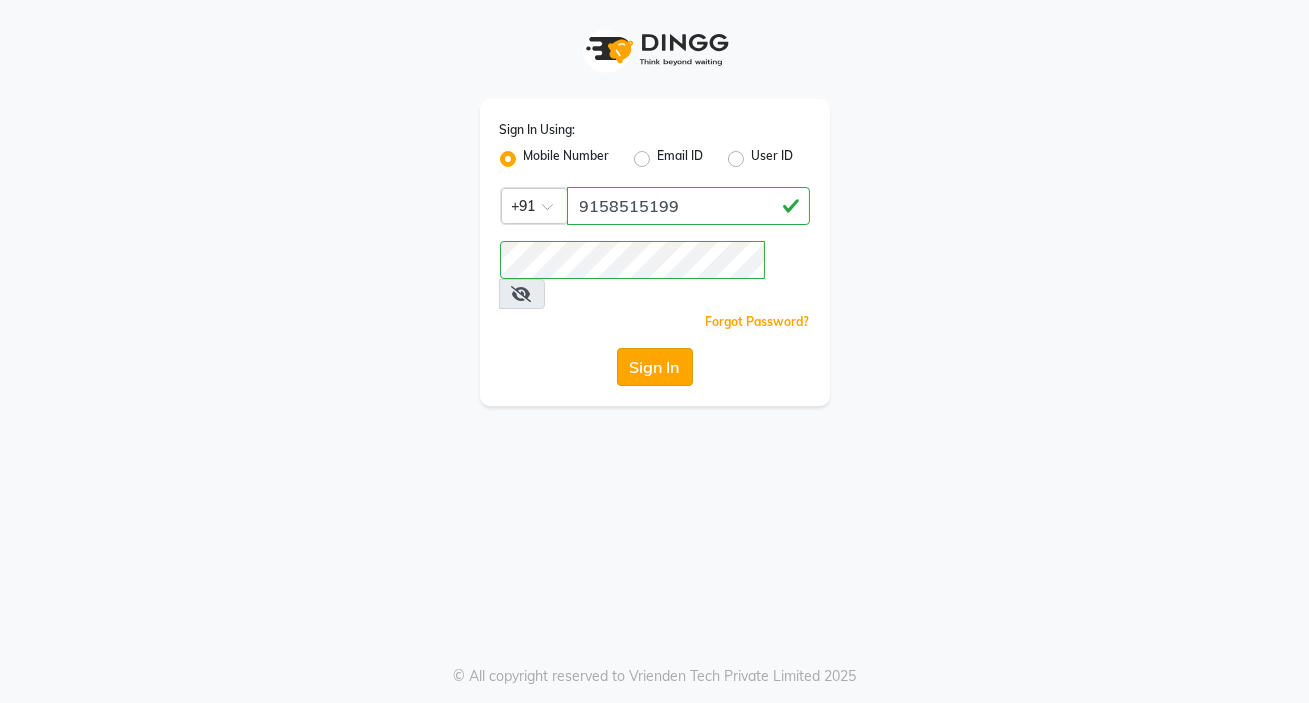 click on "Sign In" 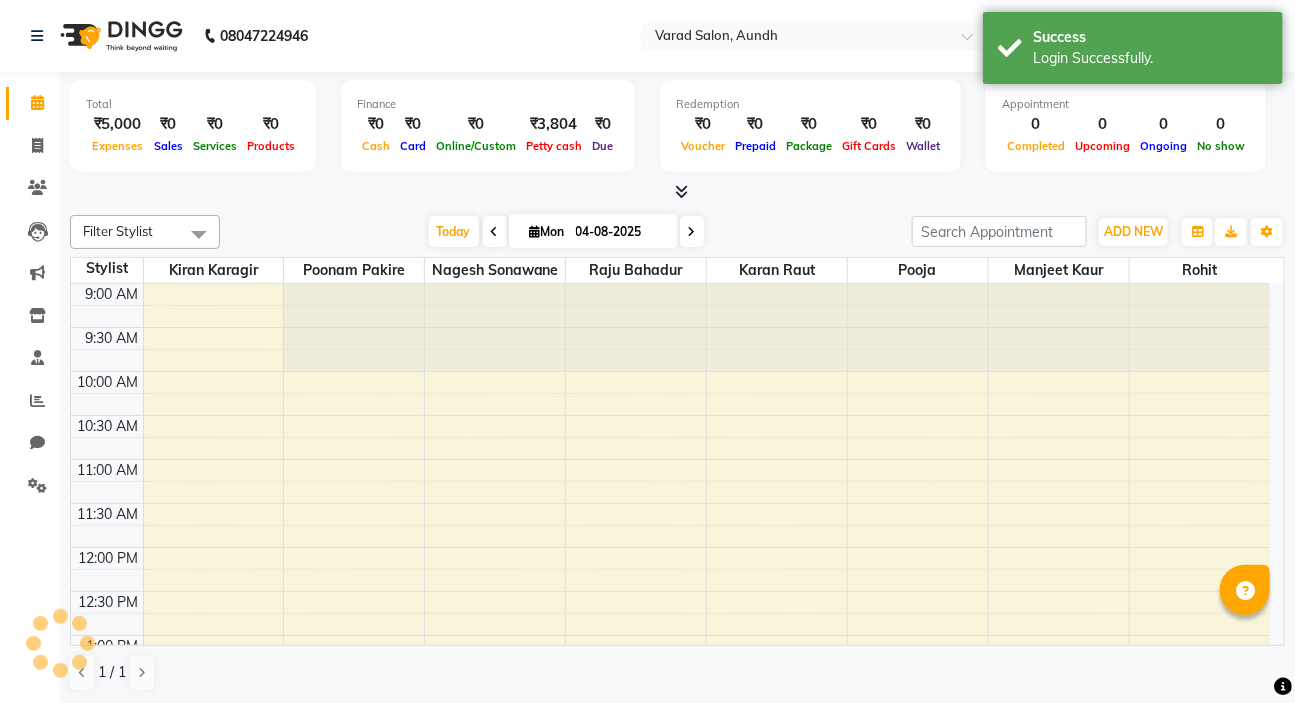 scroll, scrollTop: 527, scrollLeft: 0, axis: vertical 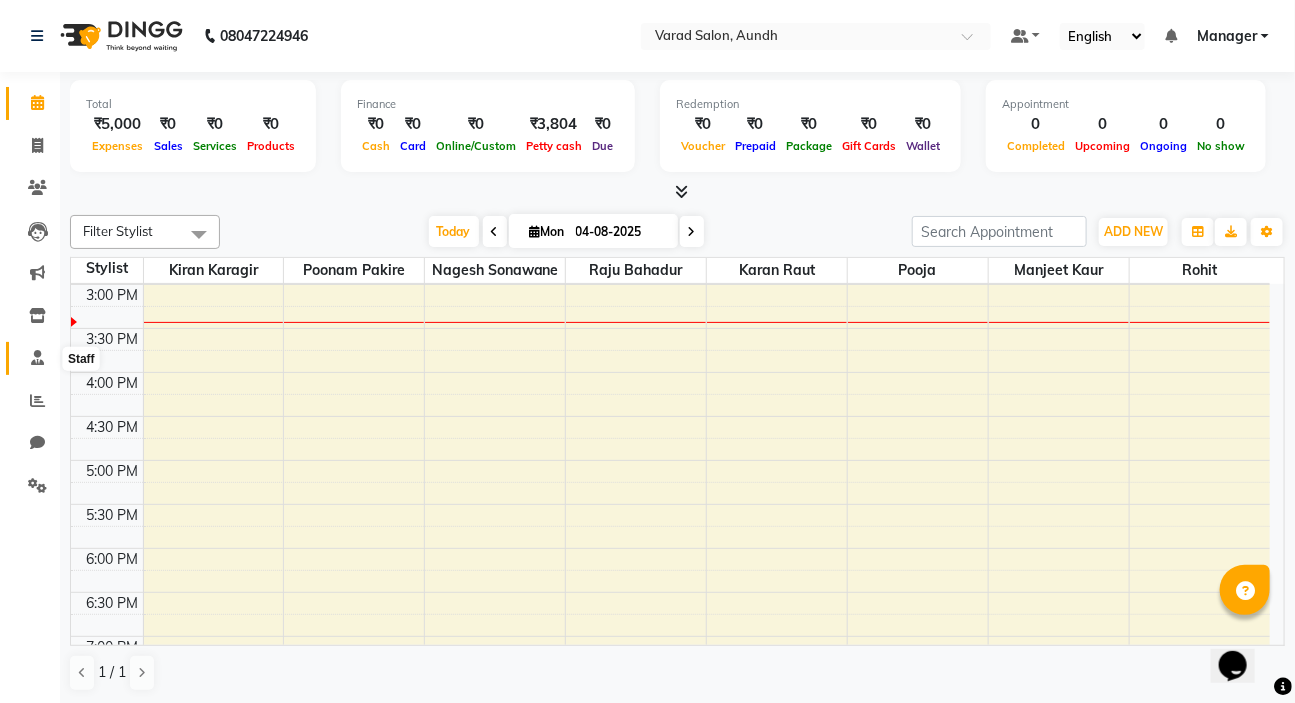 click 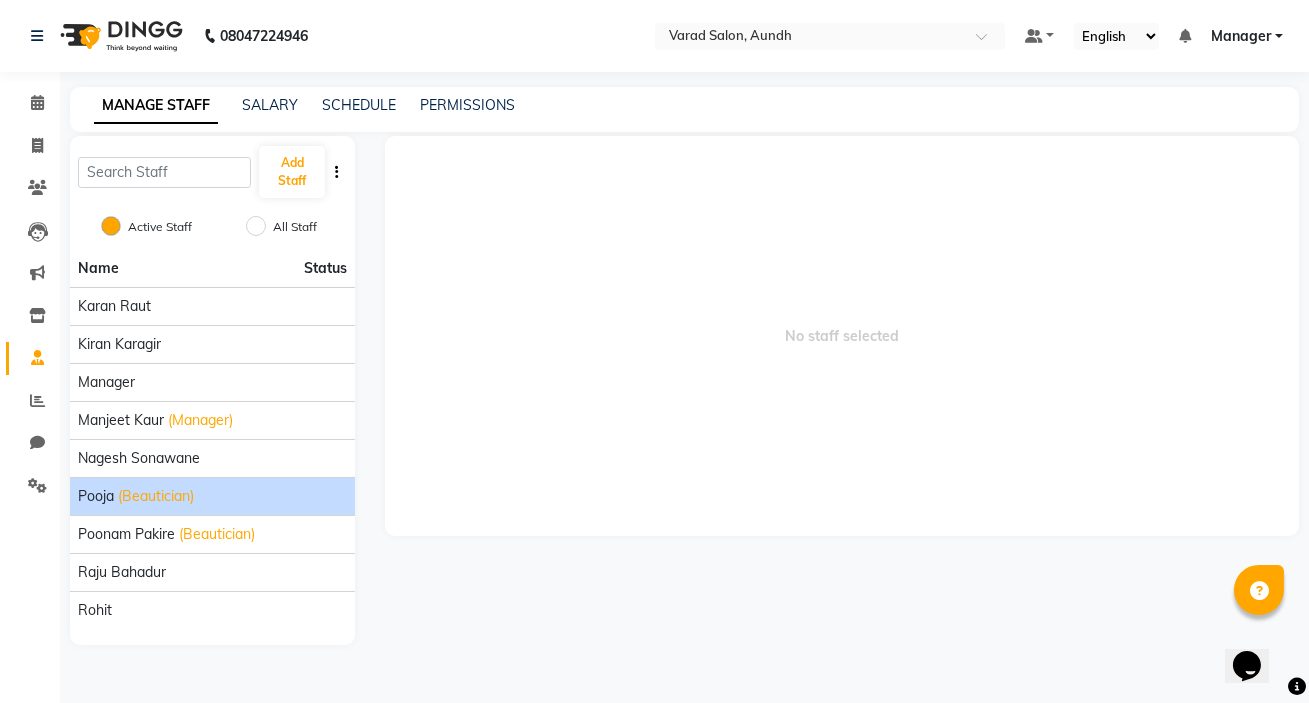click on "Pooja (Beautician)" 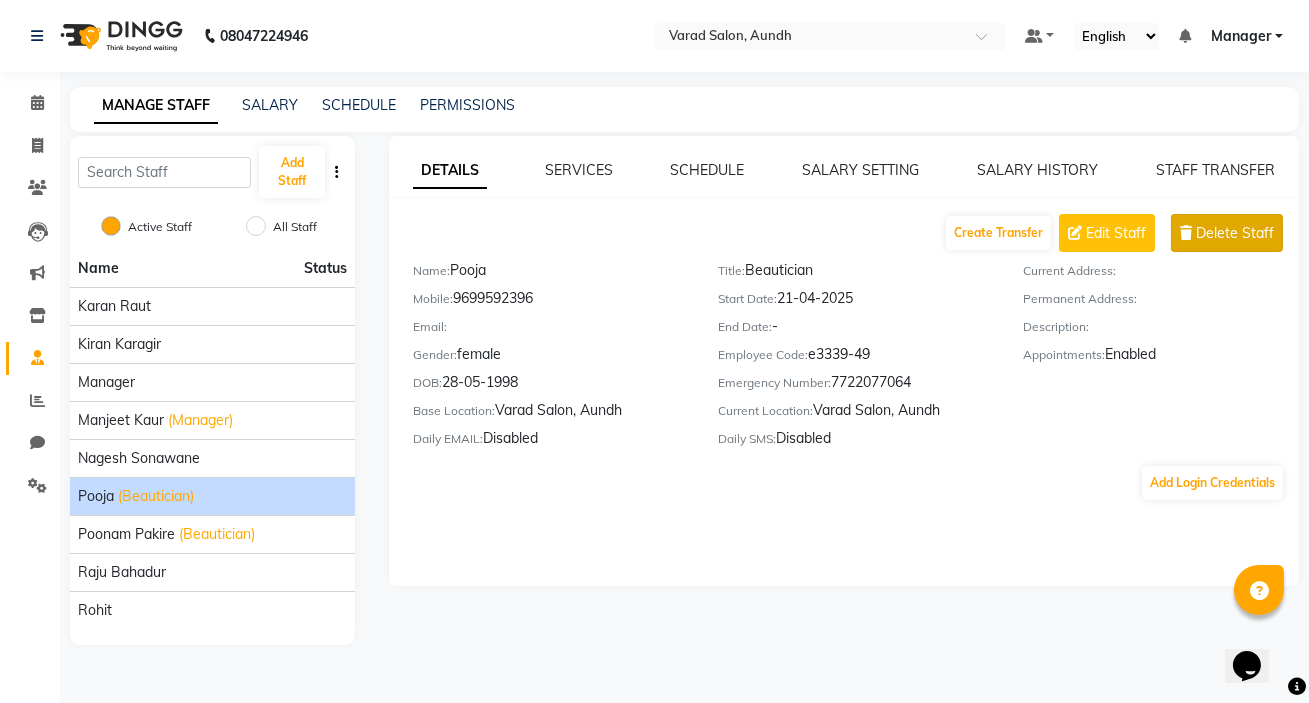 click on "Delete Staff" 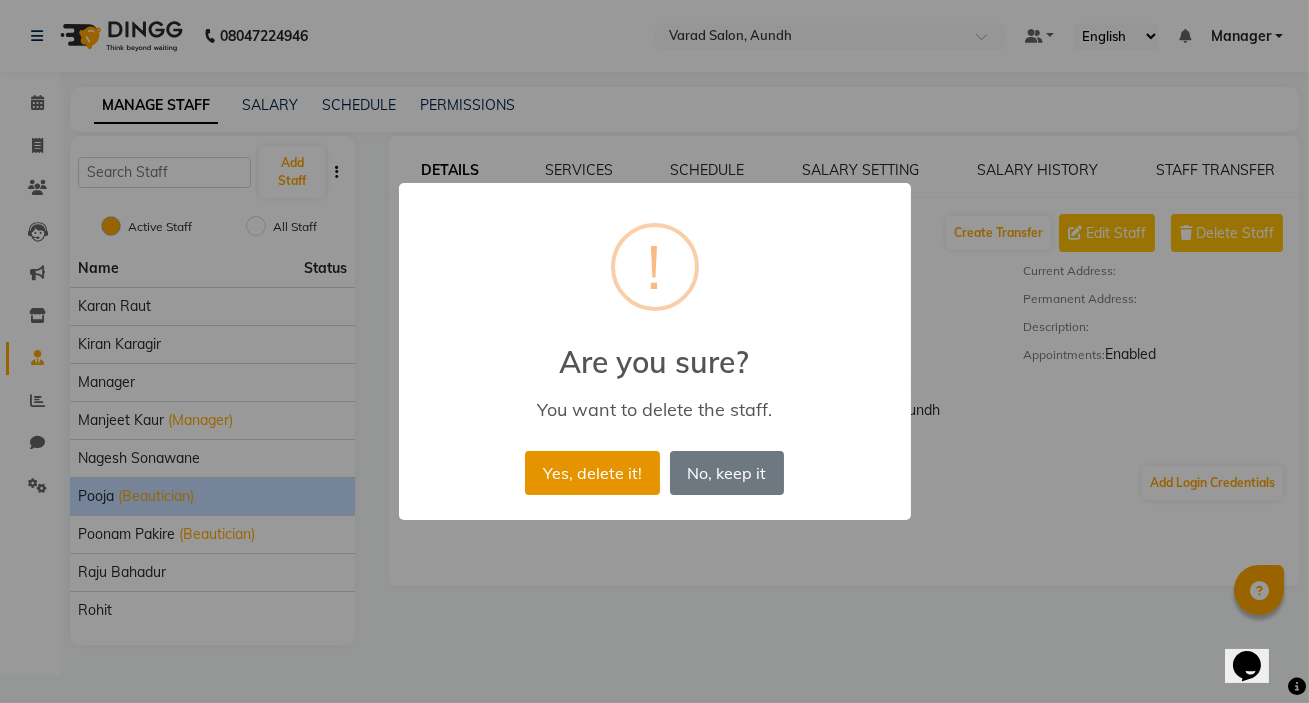 click on "Yes, delete it!" at bounding box center (592, 473) 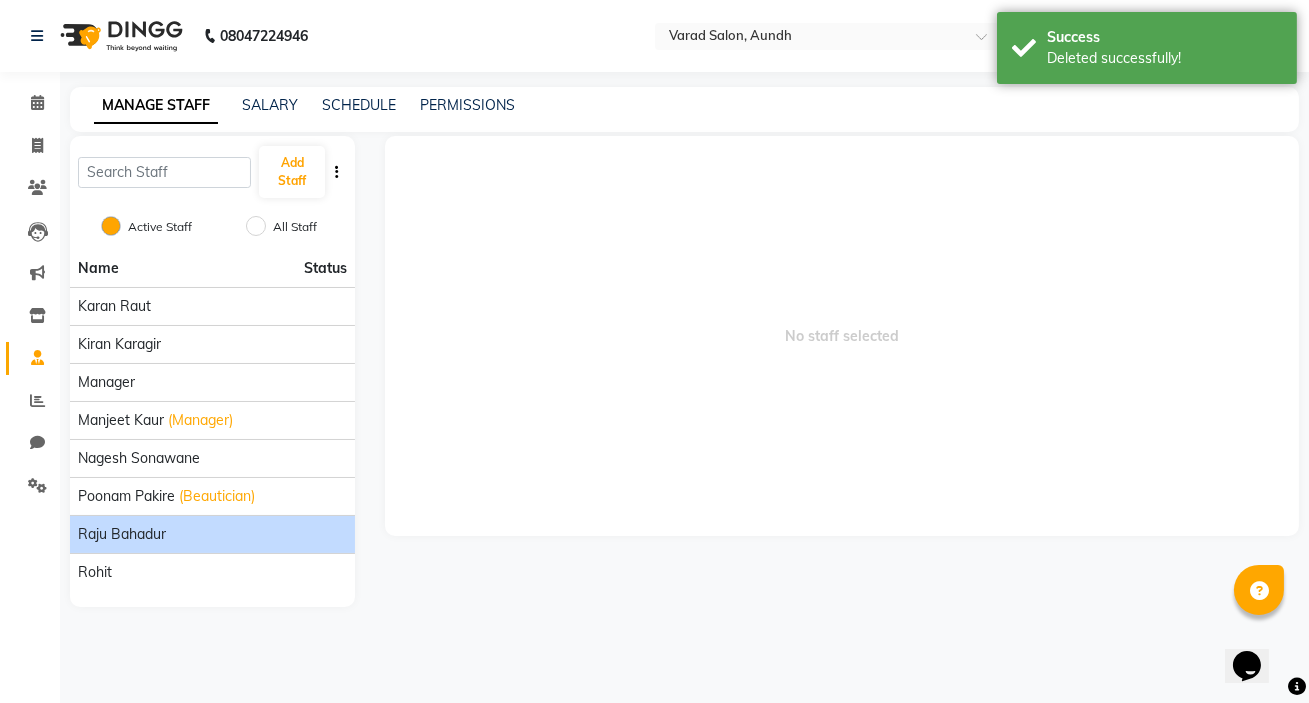 drag, startPoint x: 170, startPoint y: 532, endPoint x: 107, endPoint y: 546, distance: 64.53681 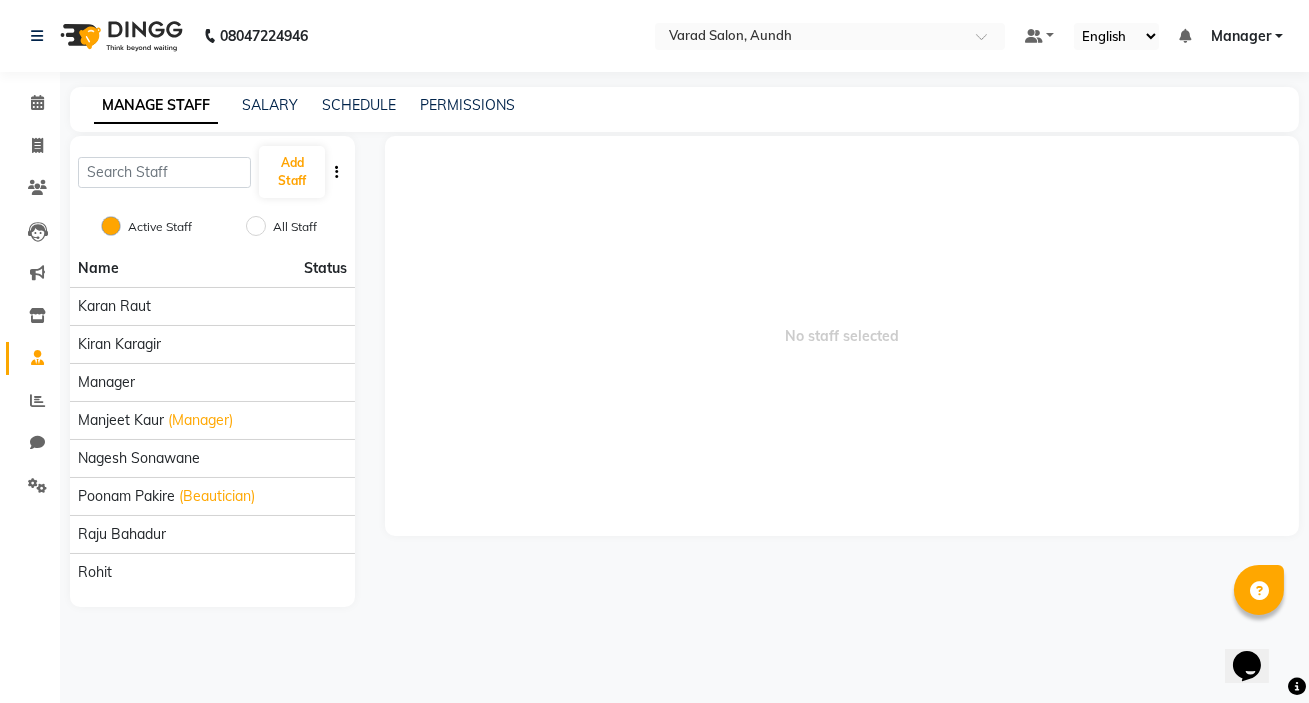 click on "No staff selected" at bounding box center (842, 336) 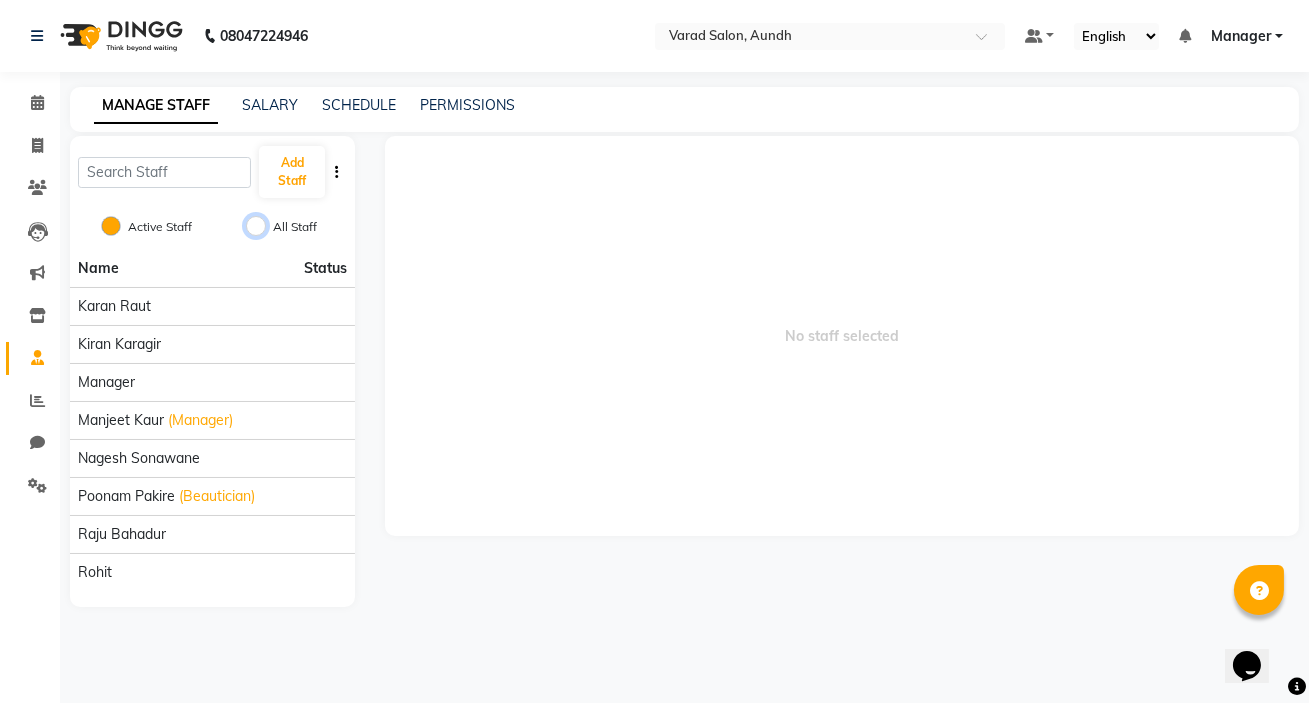 click on "All Staff" at bounding box center (256, 226) 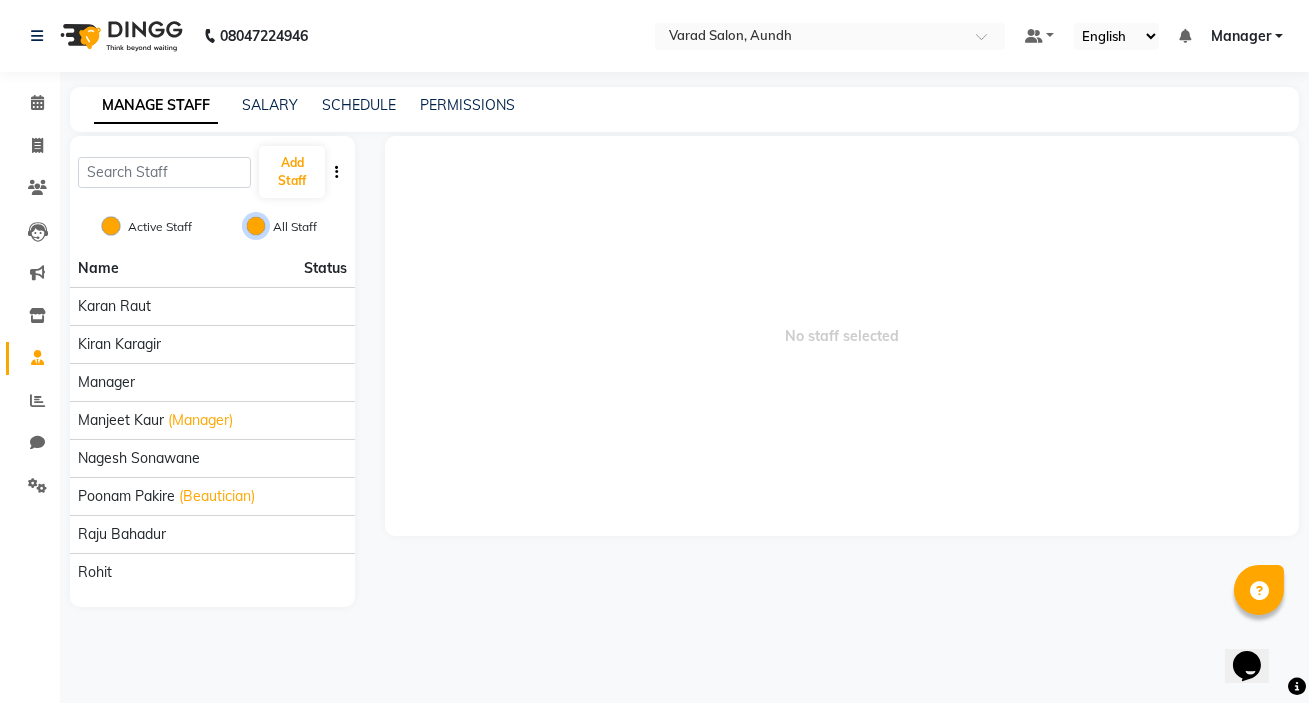 radio on "false" 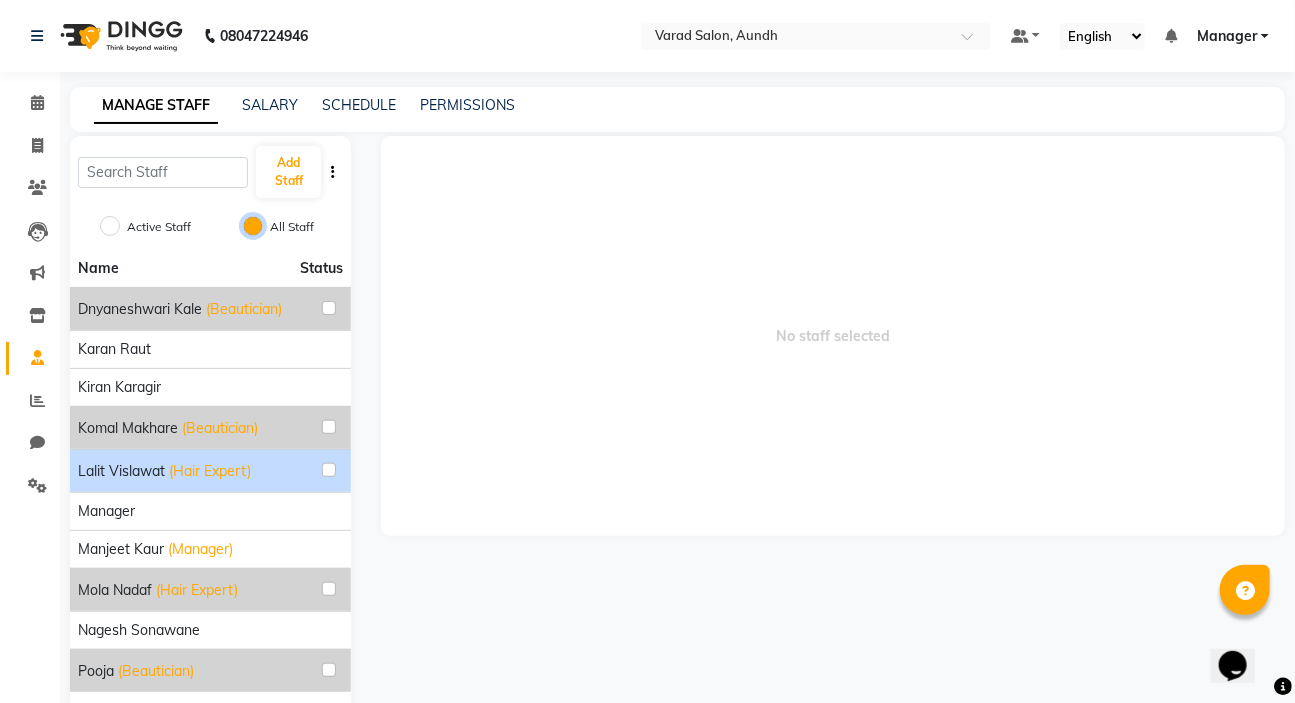 scroll, scrollTop: 77, scrollLeft: 0, axis: vertical 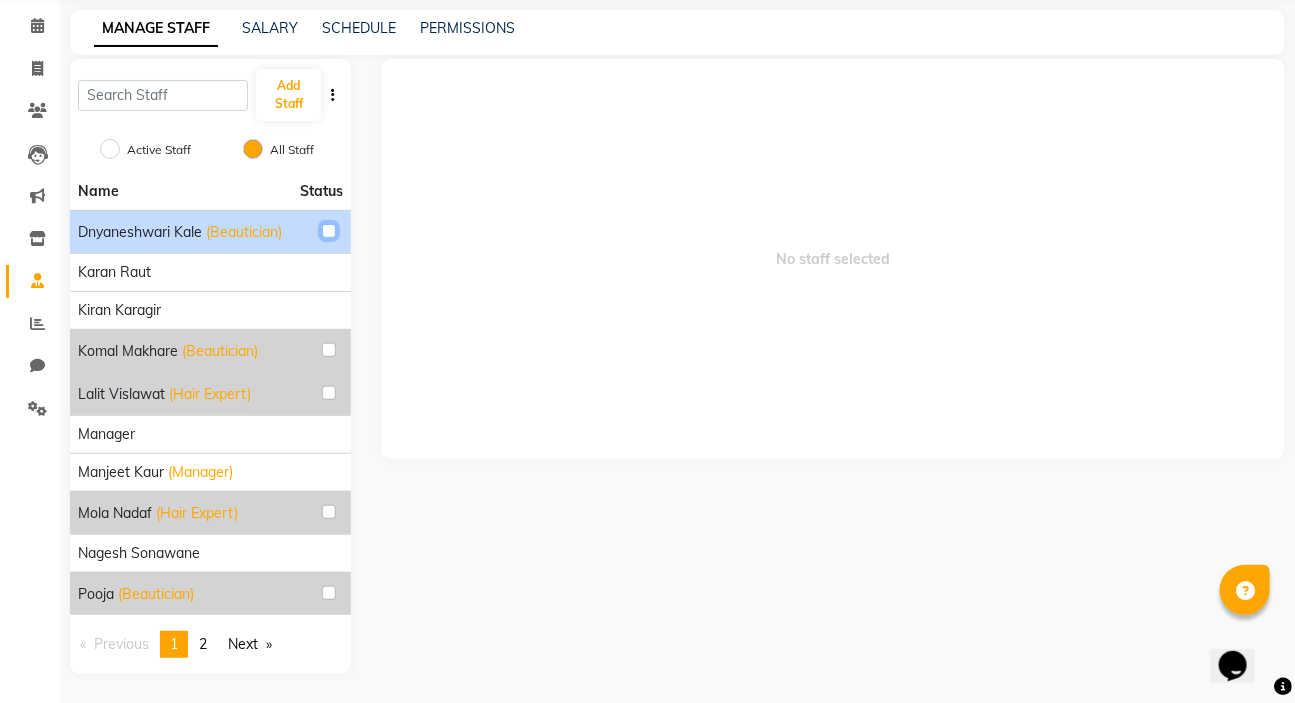 click at bounding box center (329, 231) 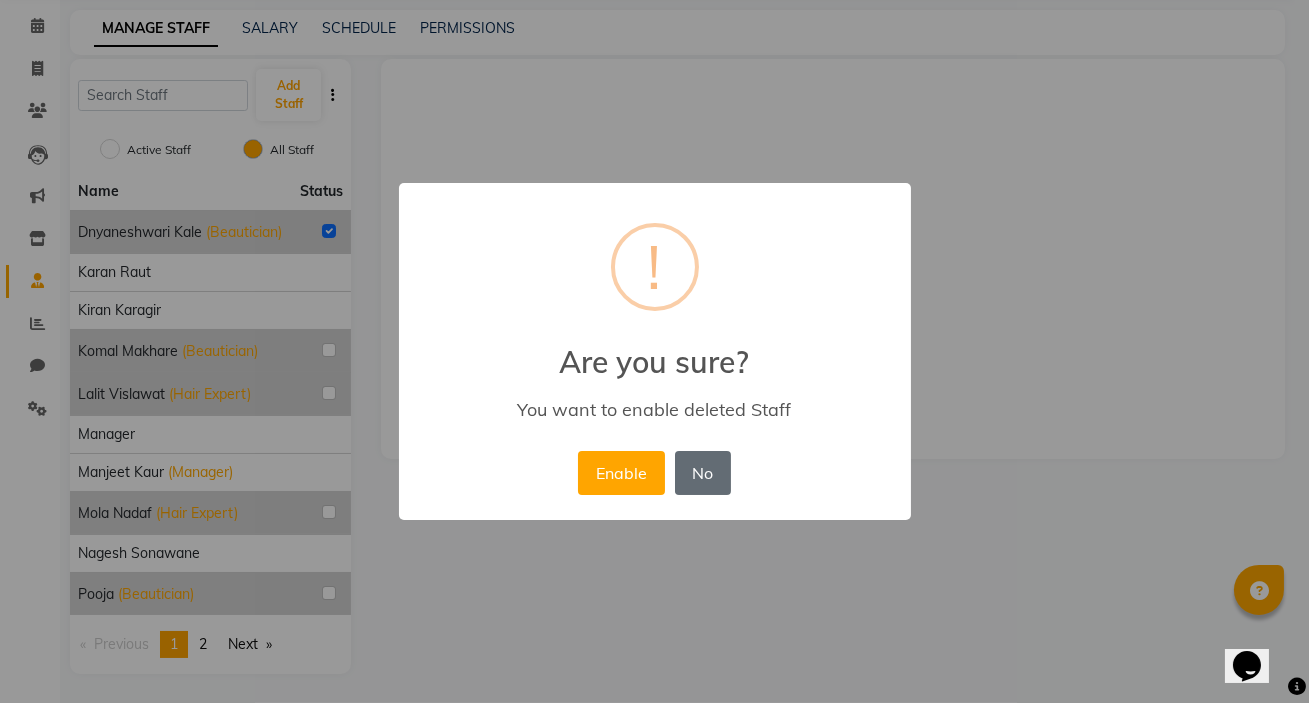 click on "No" at bounding box center (703, 473) 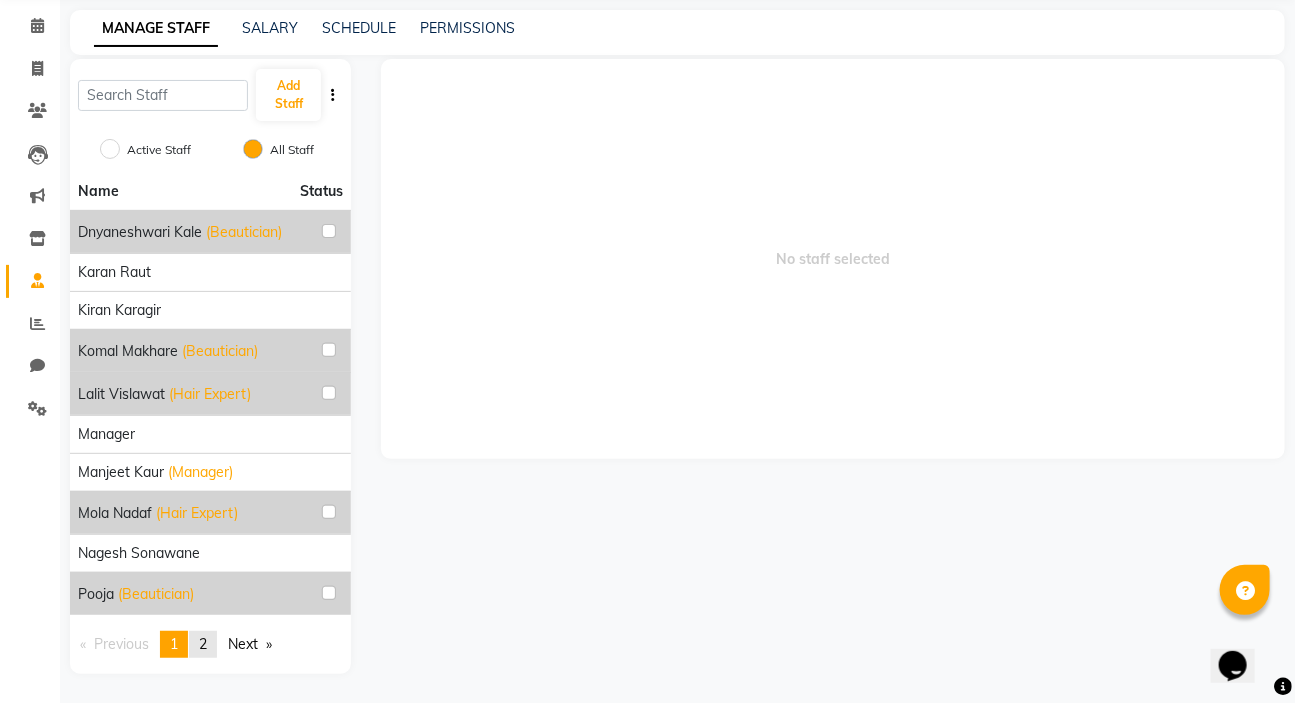 click on "page  2" at bounding box center [203, 644] 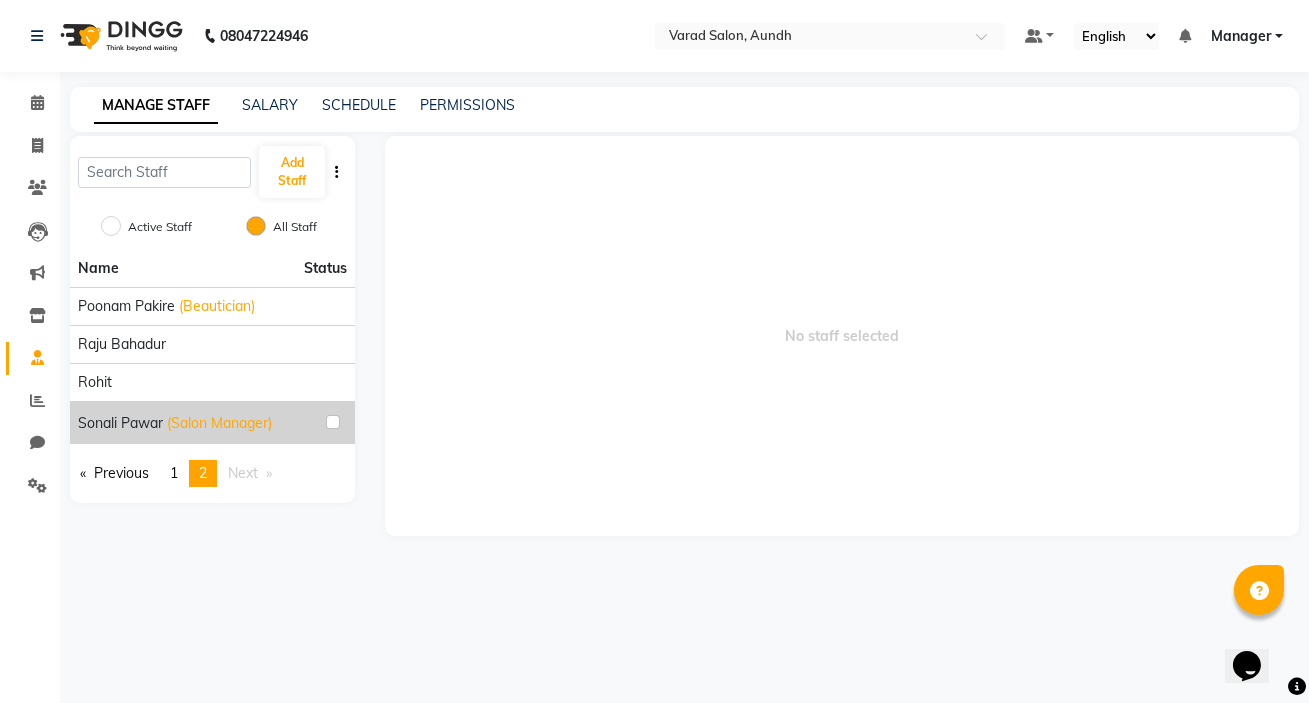 click on "No staff selected" at bounding box center [842, 336] 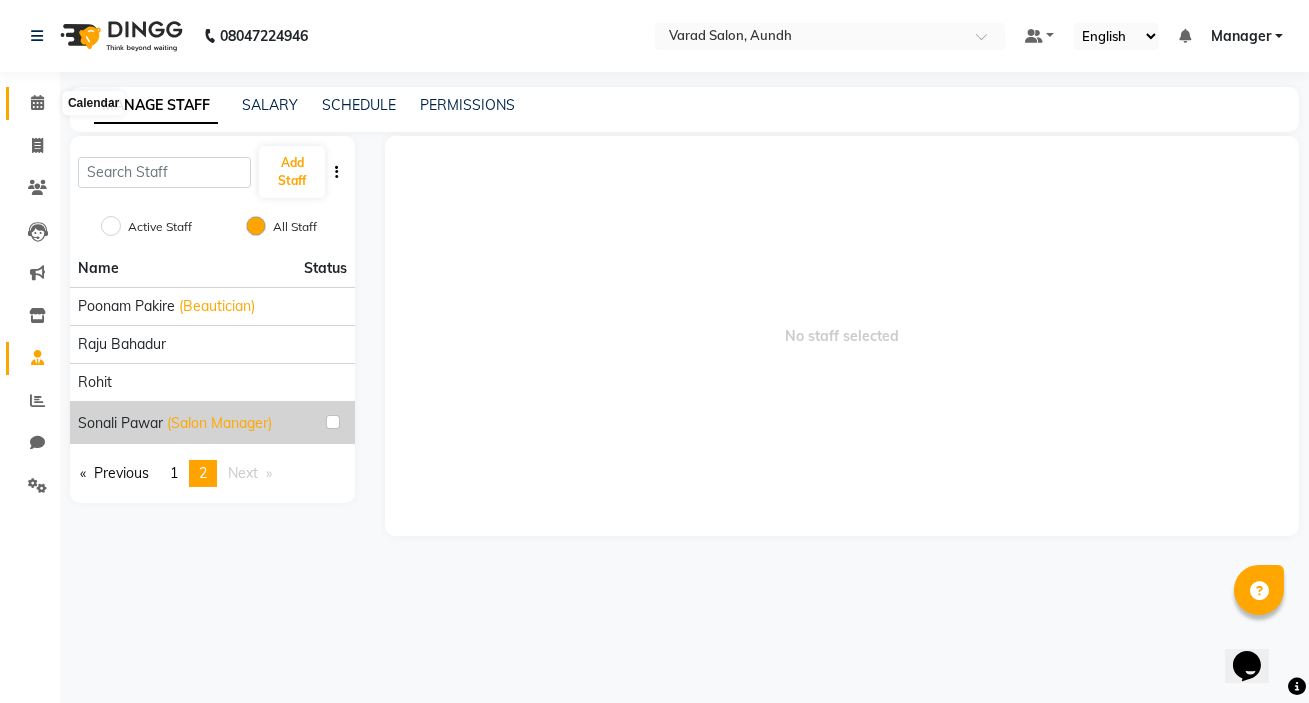 click 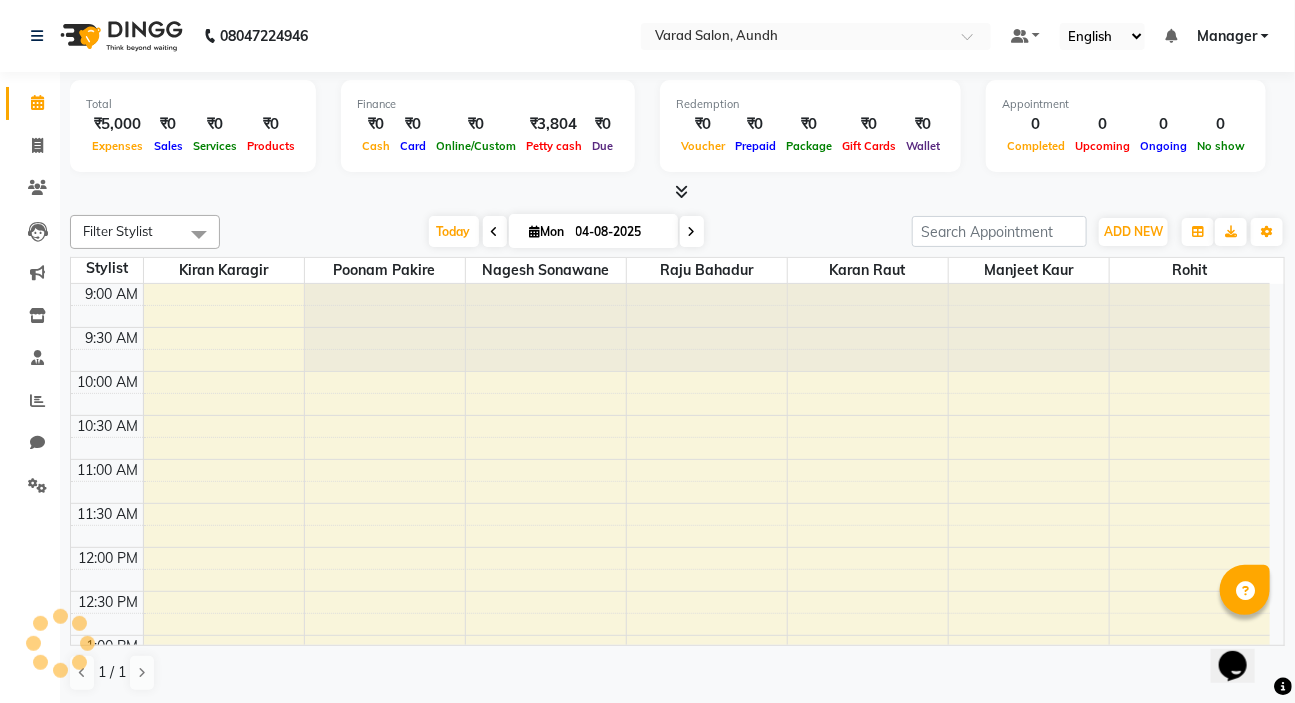 scroll, scrollTop: 0, scrollLeft: 0, axis: both 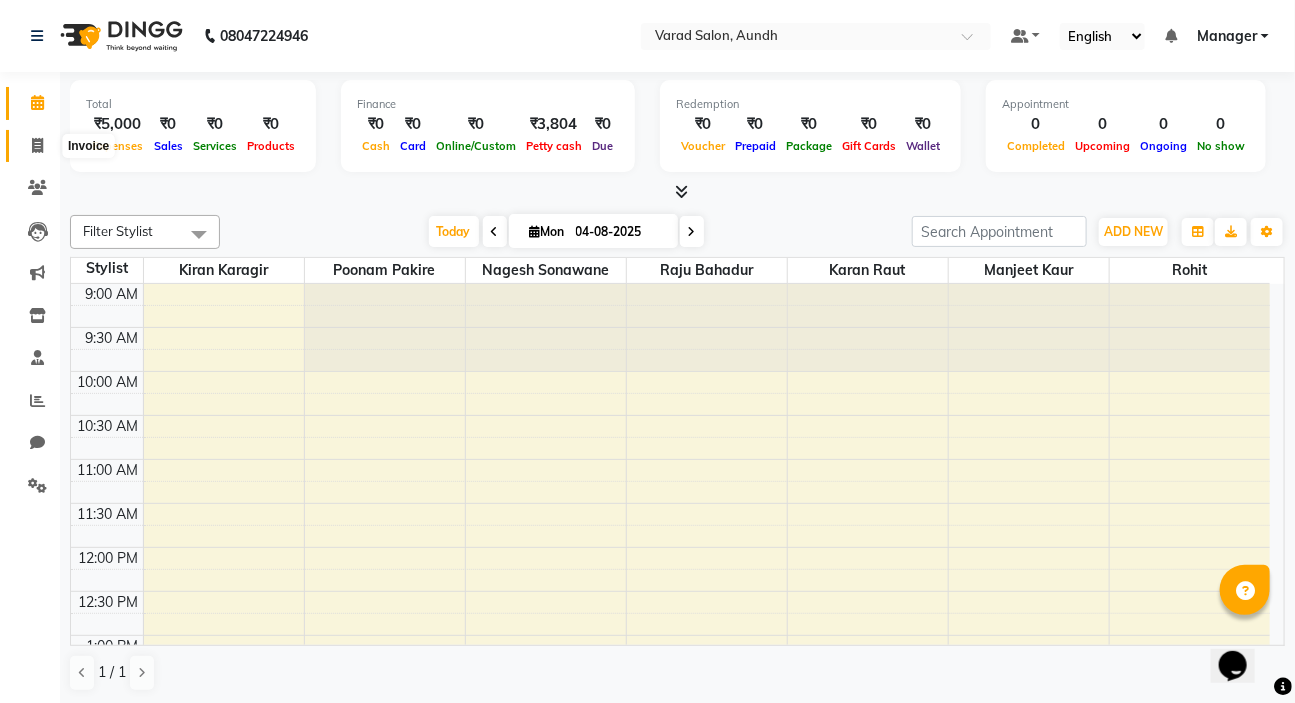 click 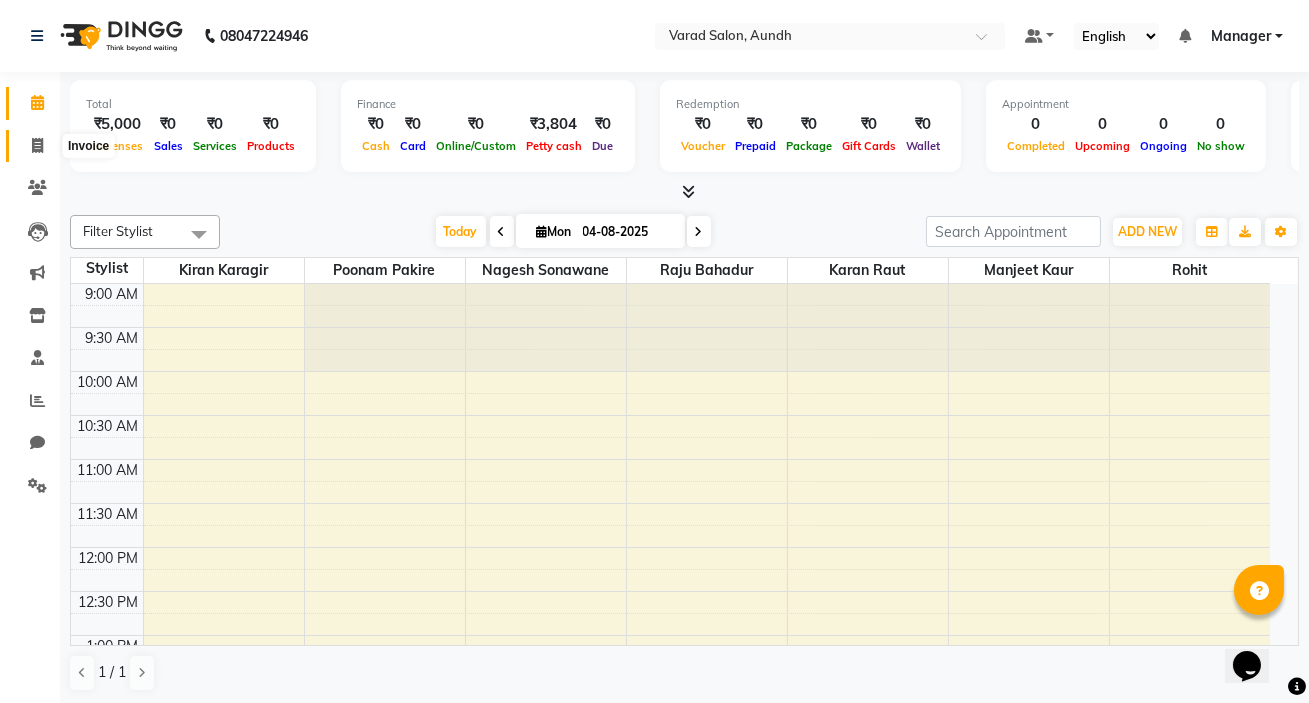 select on "7550" 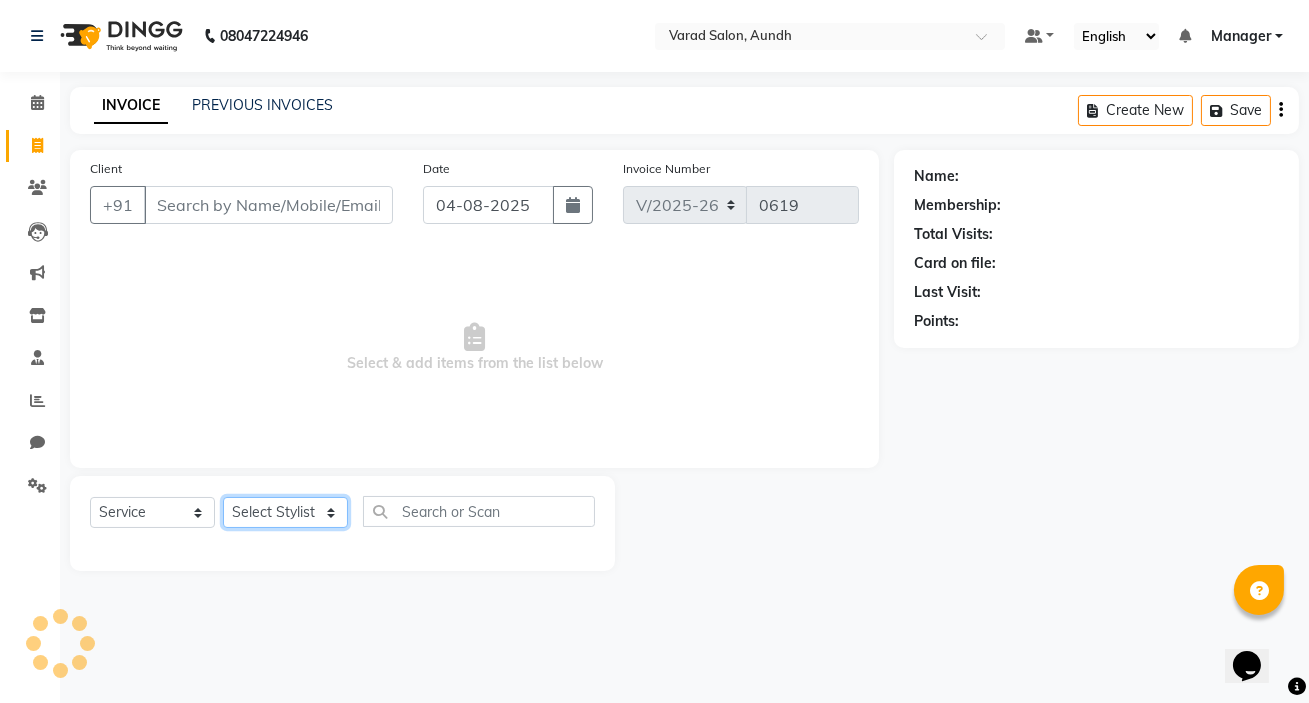 click on "Select Stylist" 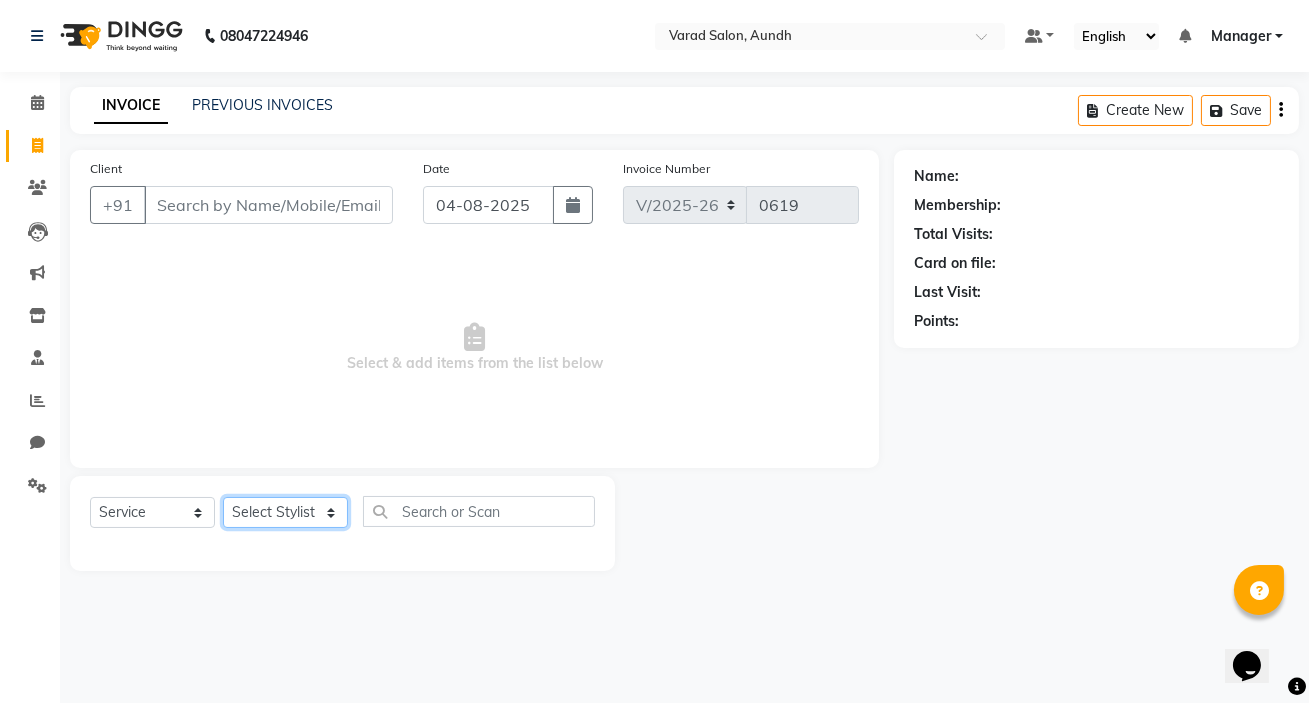 select on "85915" 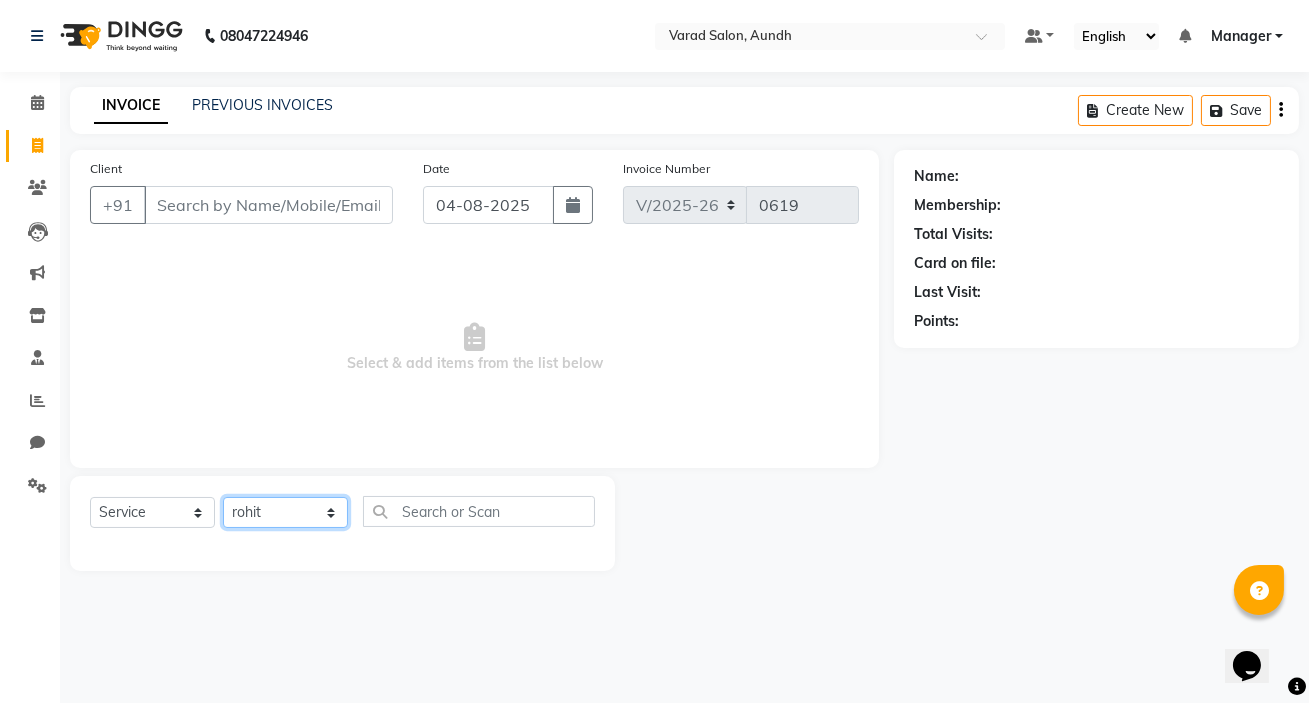 click on "Select Stylist karan raut kiran karagir Manager Manjeet kaur  nagesh sonawane Poonam Pakire Raju Bahadur  rohit" 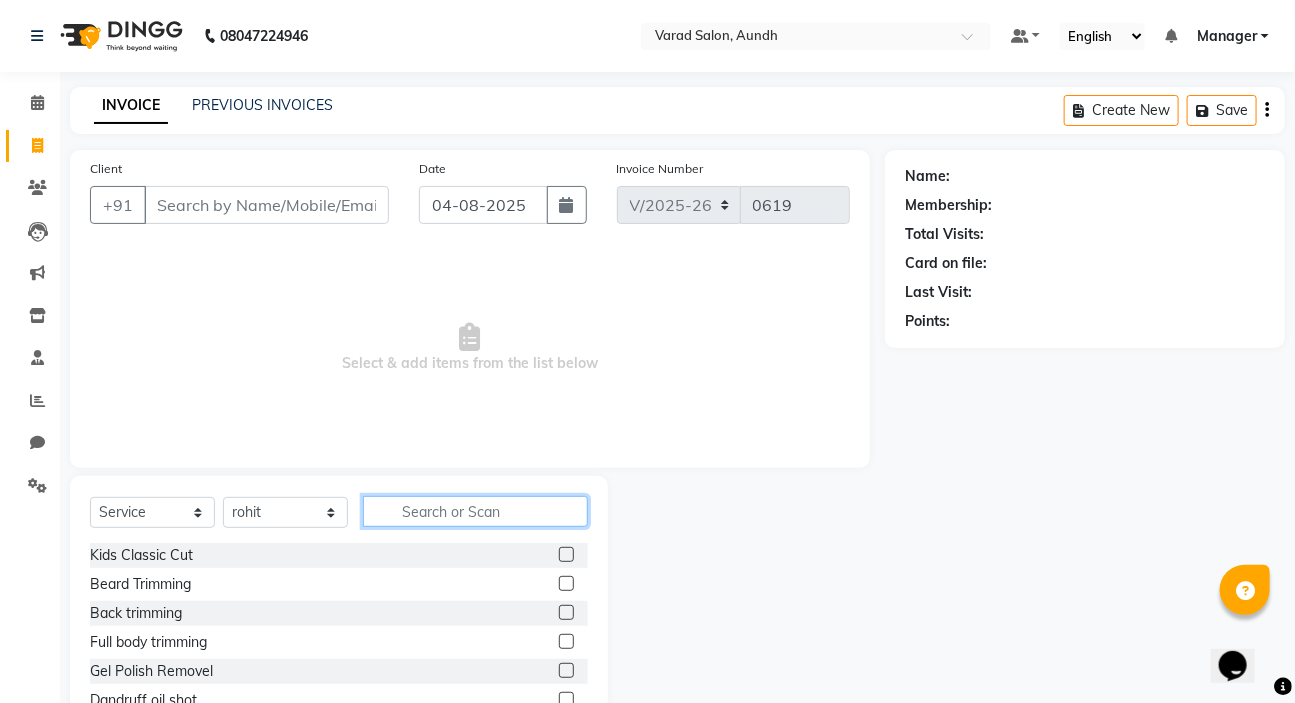 click 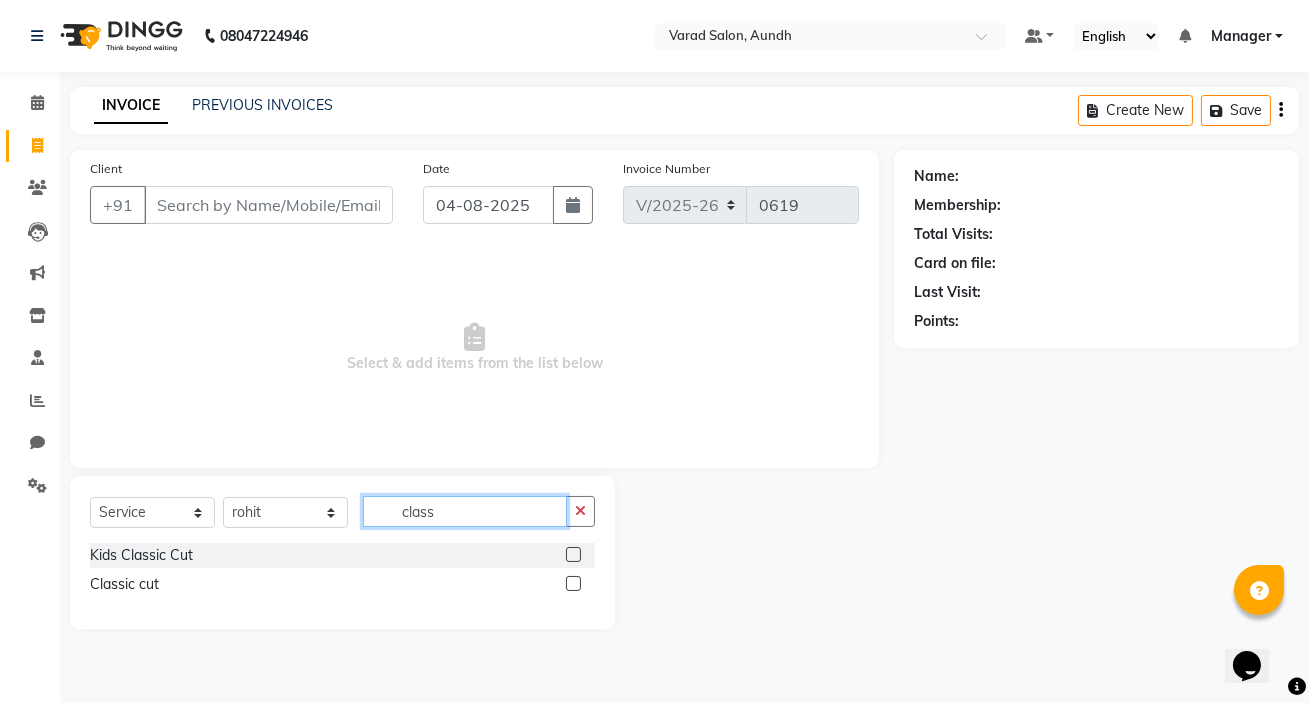 type on "class" 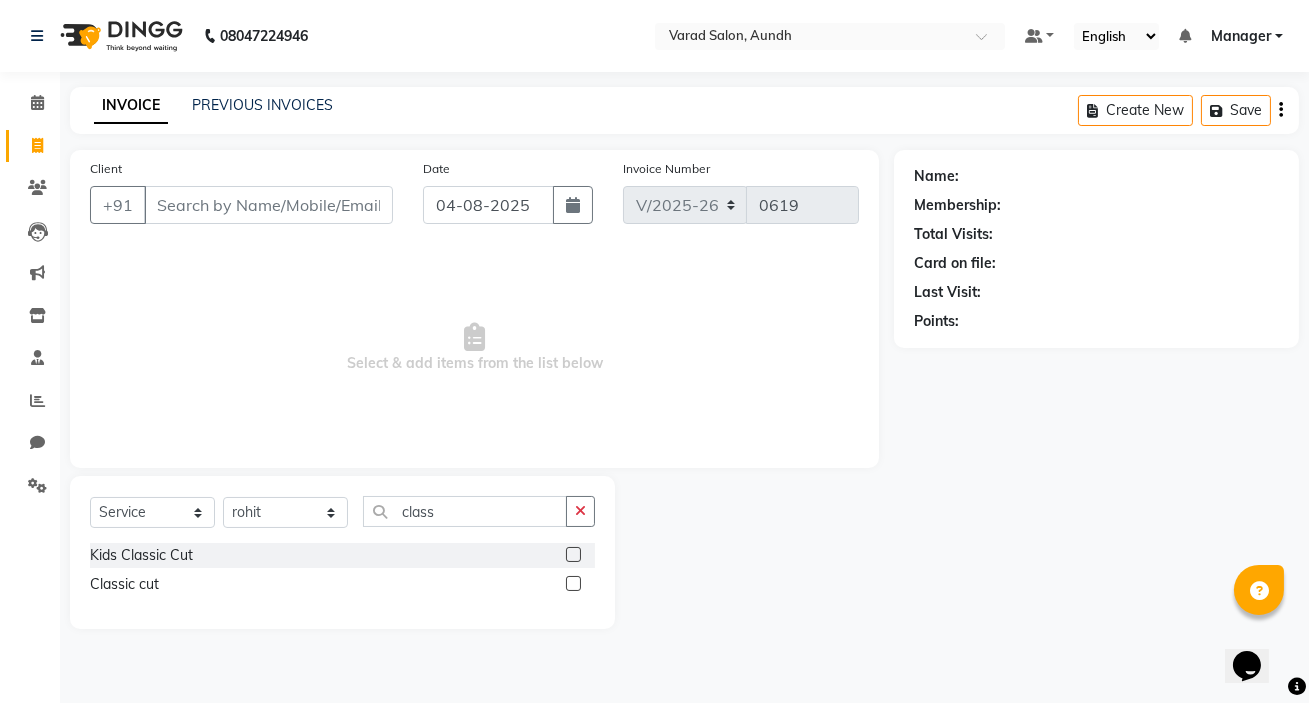 drag, startPoint x: 573, startPoint y: 586, endPoint x: 555, endPoint y: 580, distance: 18.973665 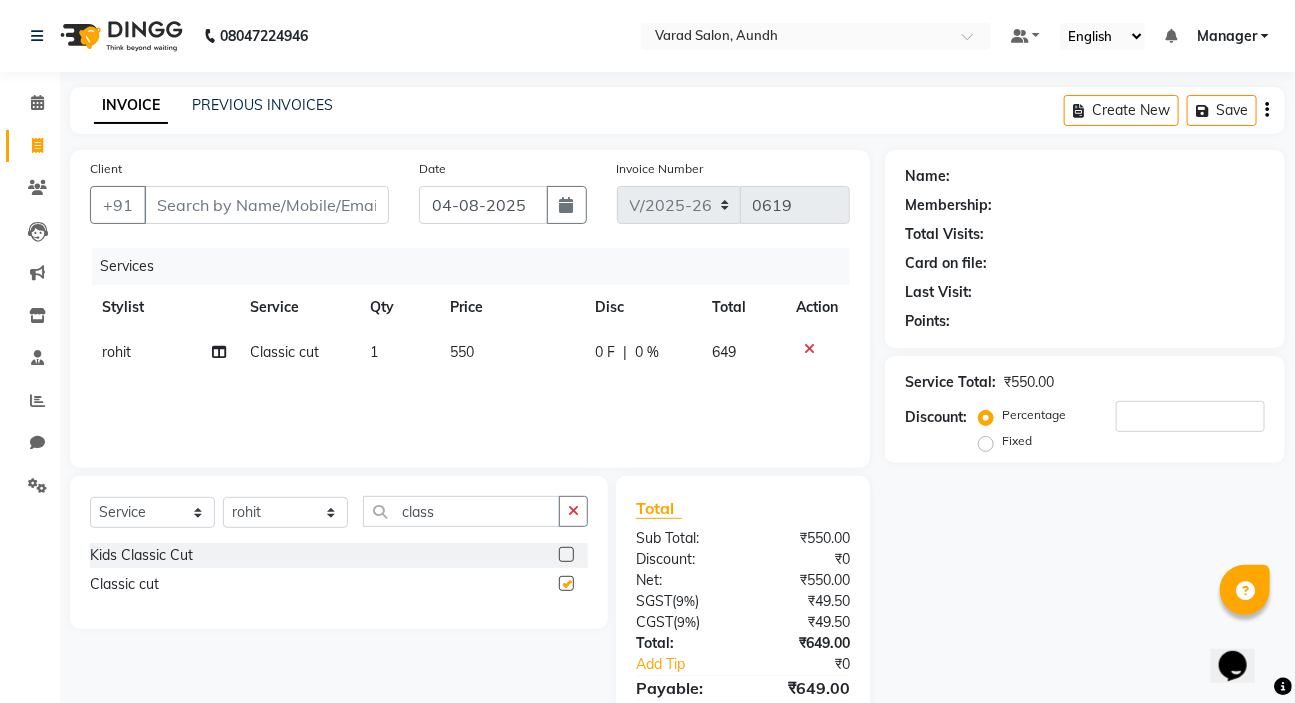 checkbox on "false" 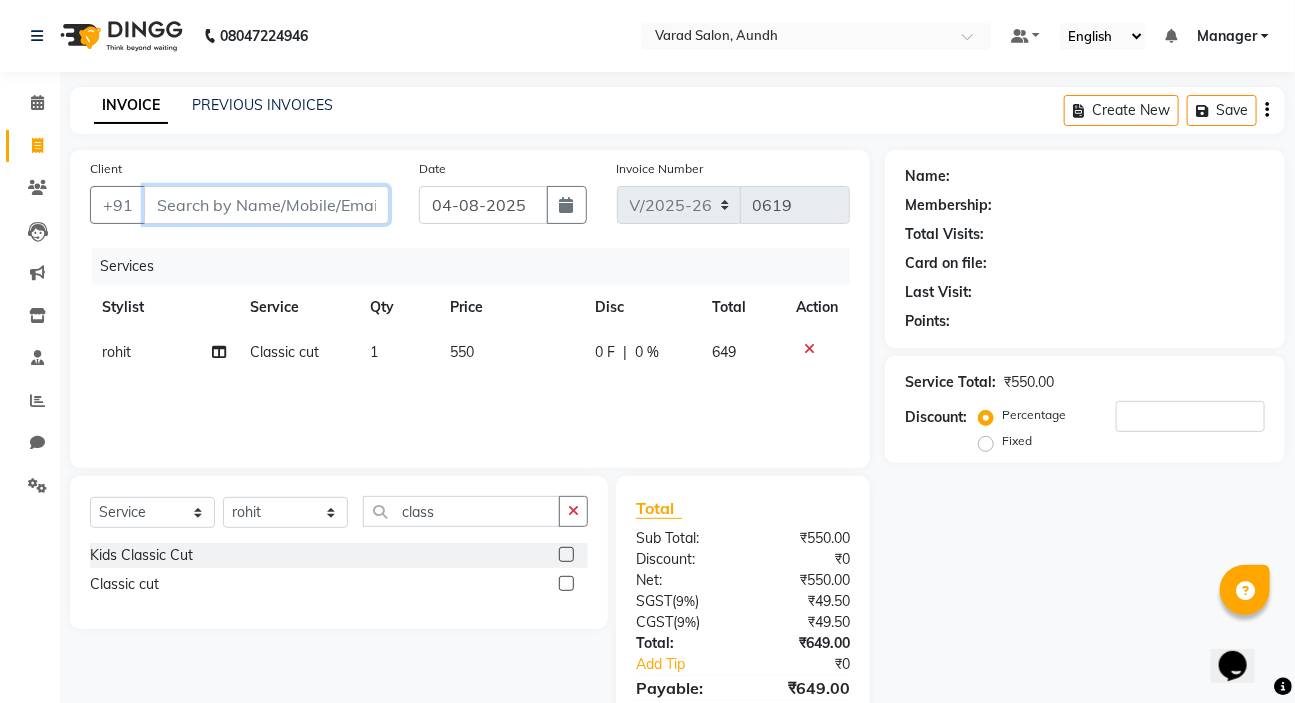 click on "Client" at bounding box center [266, 205] 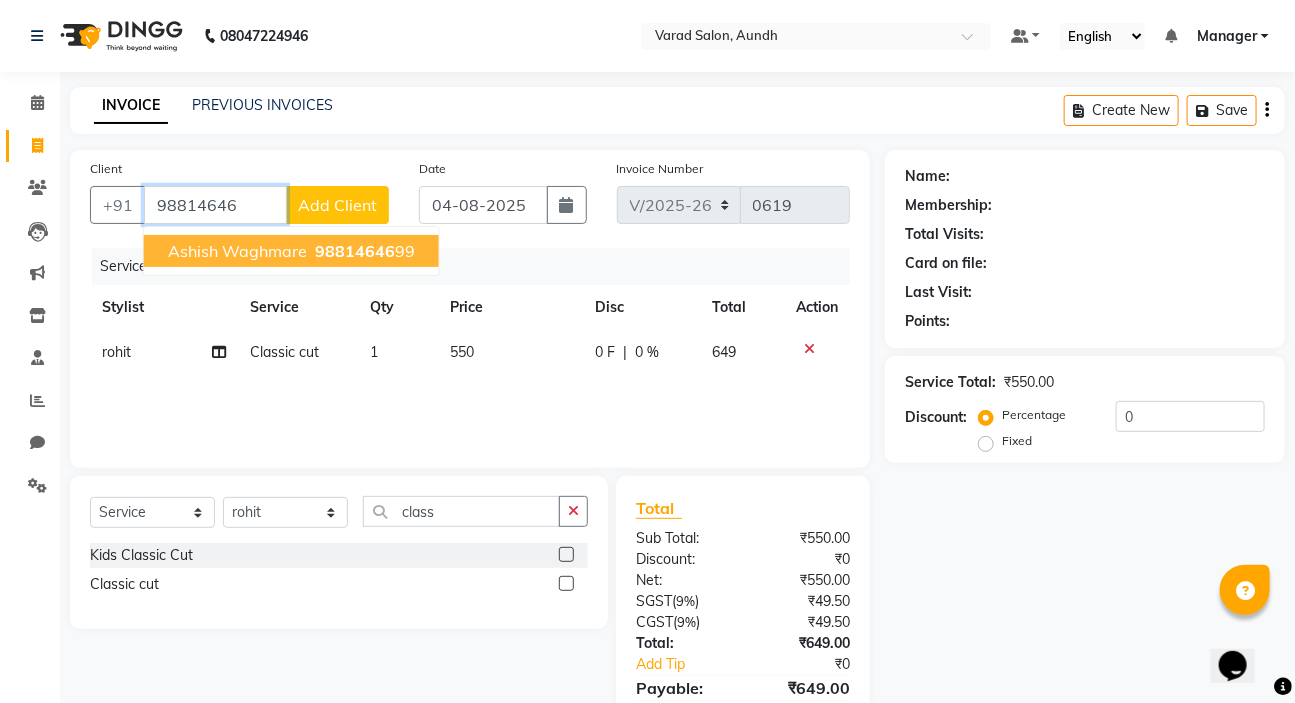 click on "Ashish Waghmare" at bounding box center (237, 251) 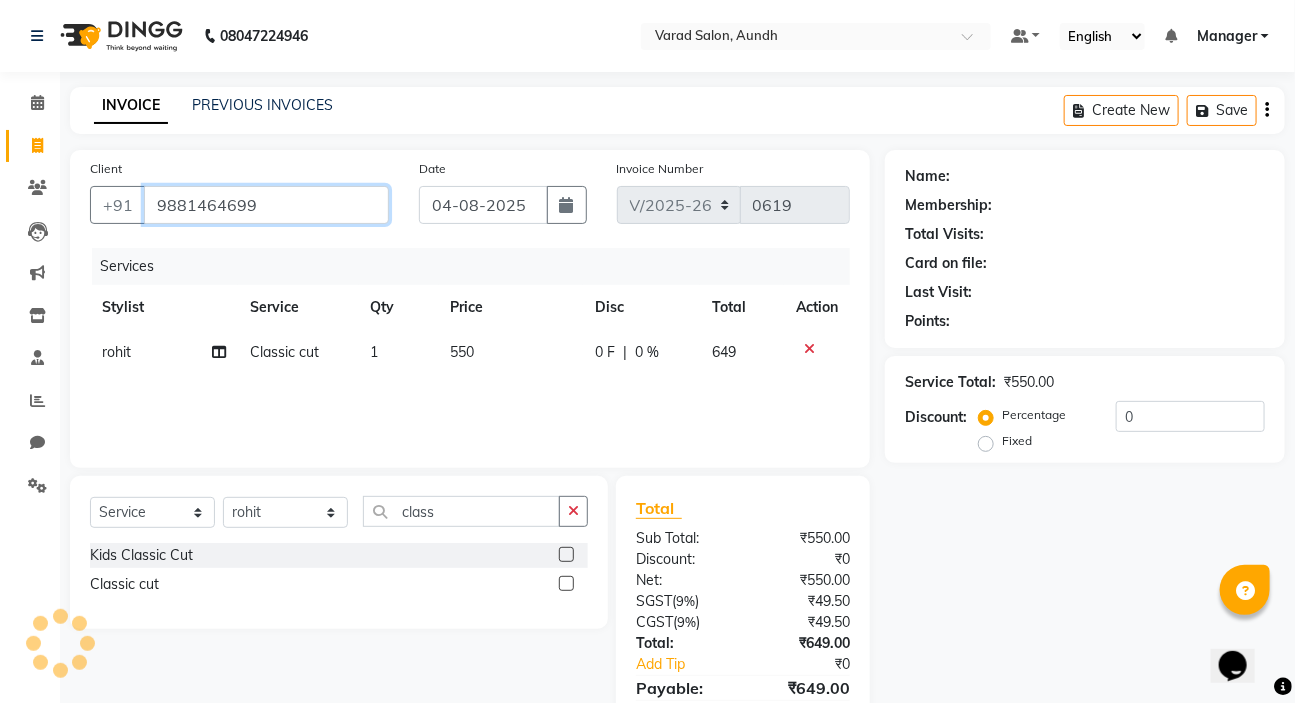 type on "9881464699" 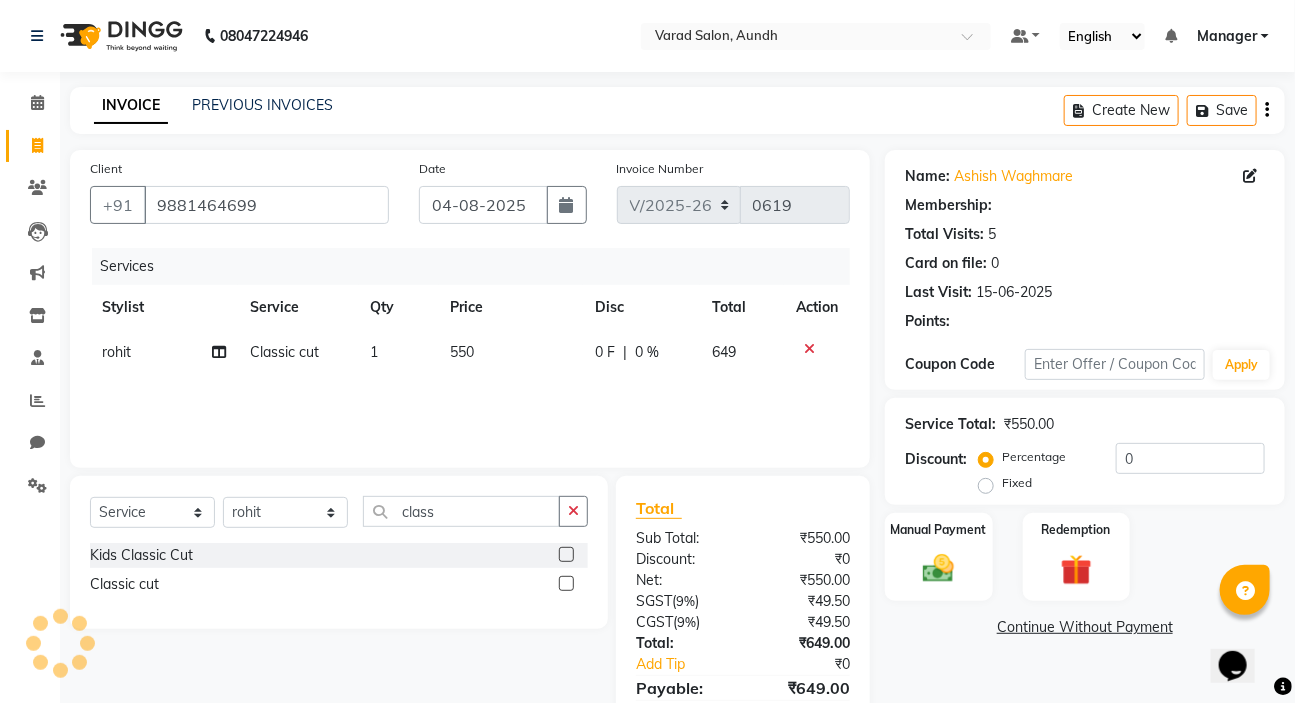select on "1: Object" 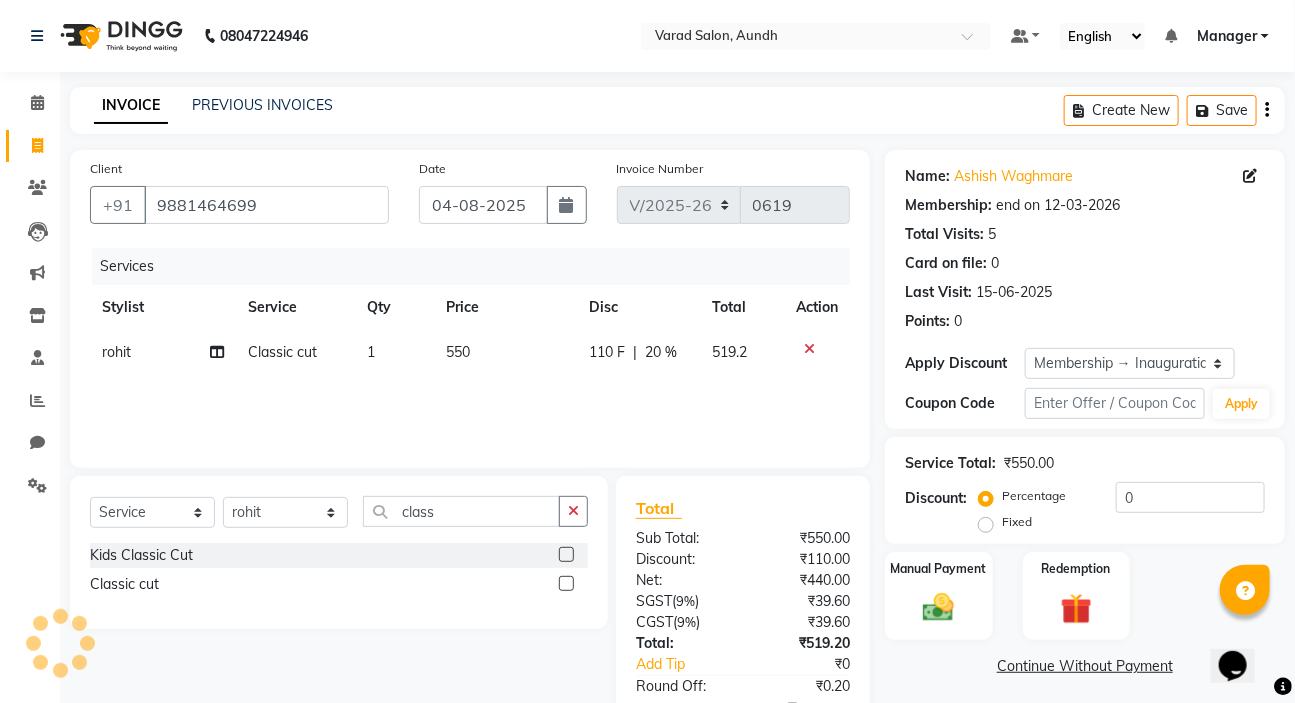 type on "20" 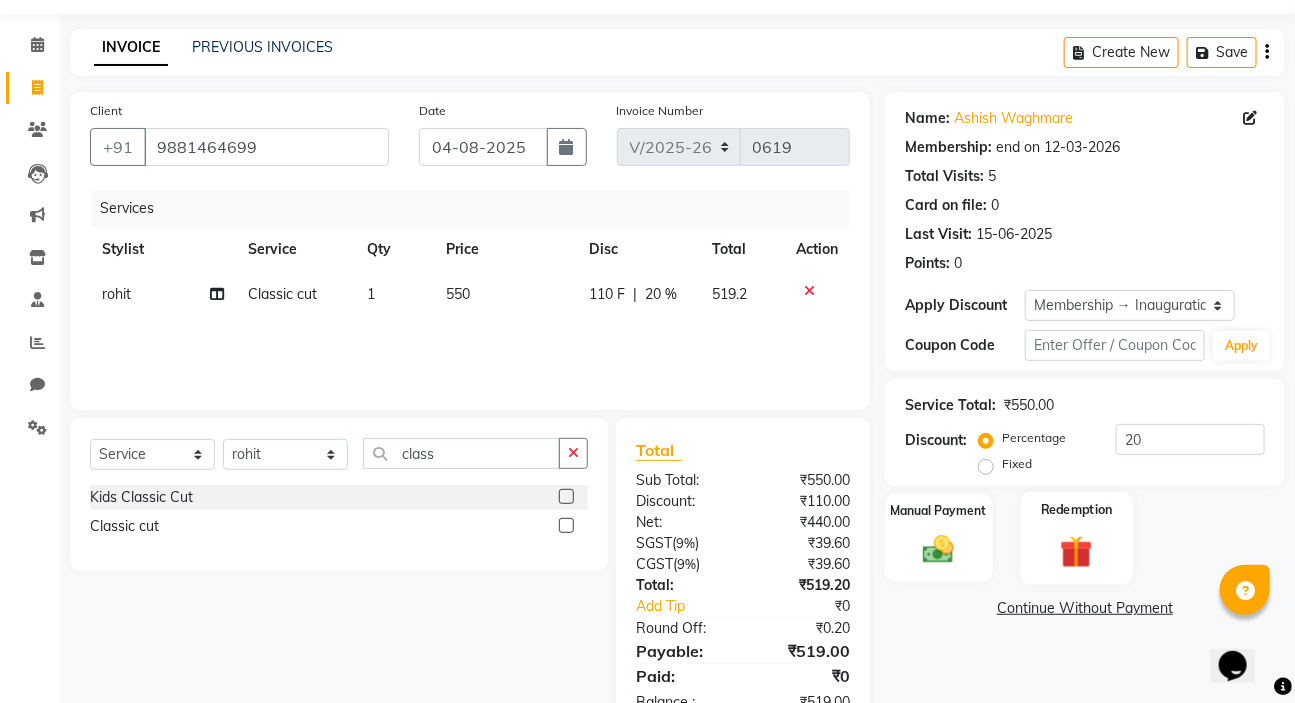 scroll, scrollTop: 119, scrollLeft: 0, axis: vertical 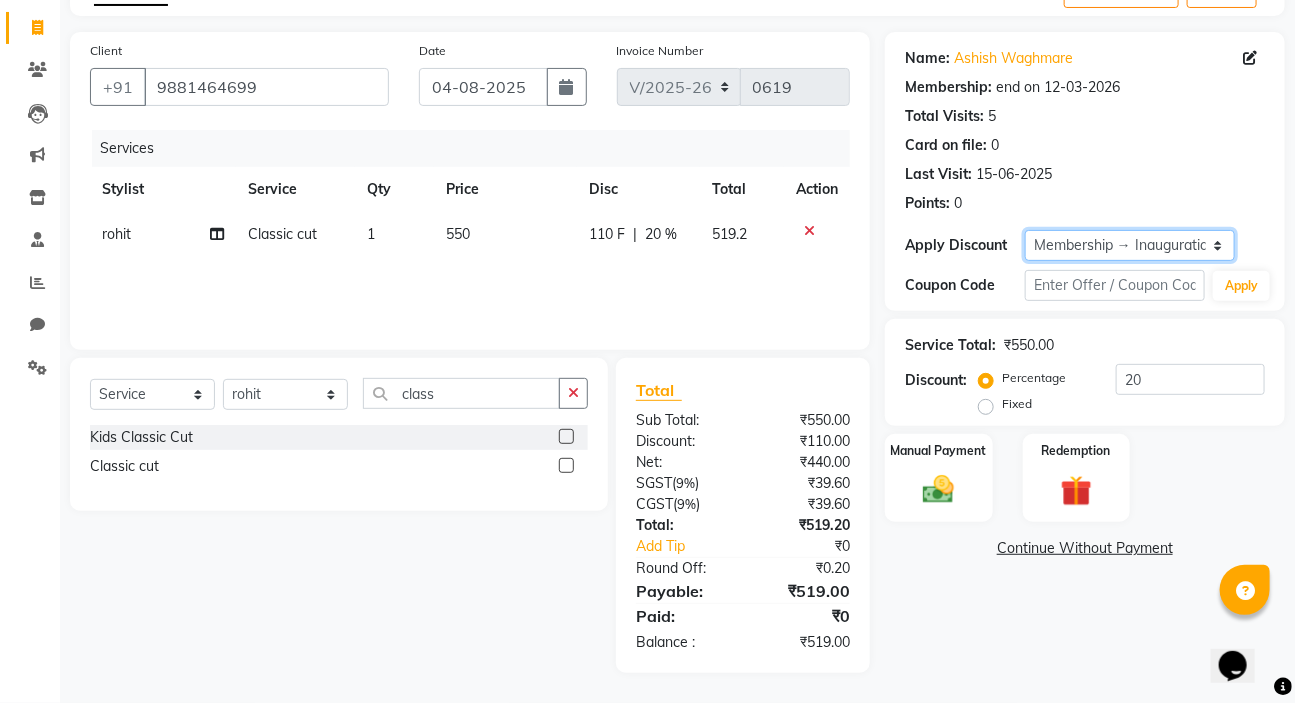 click on "Select Membership → Inauguration membership" 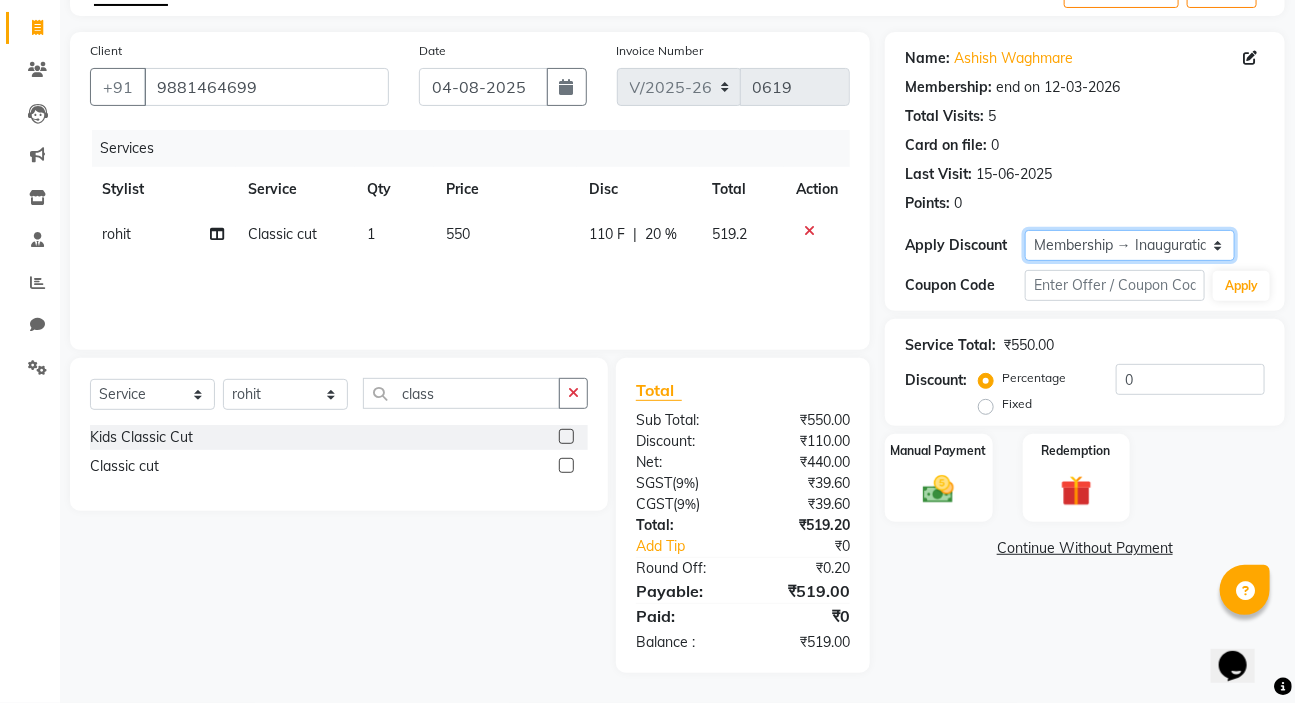 scroll, scrollTop: 98, scrollLeft: 0, axis: vertical 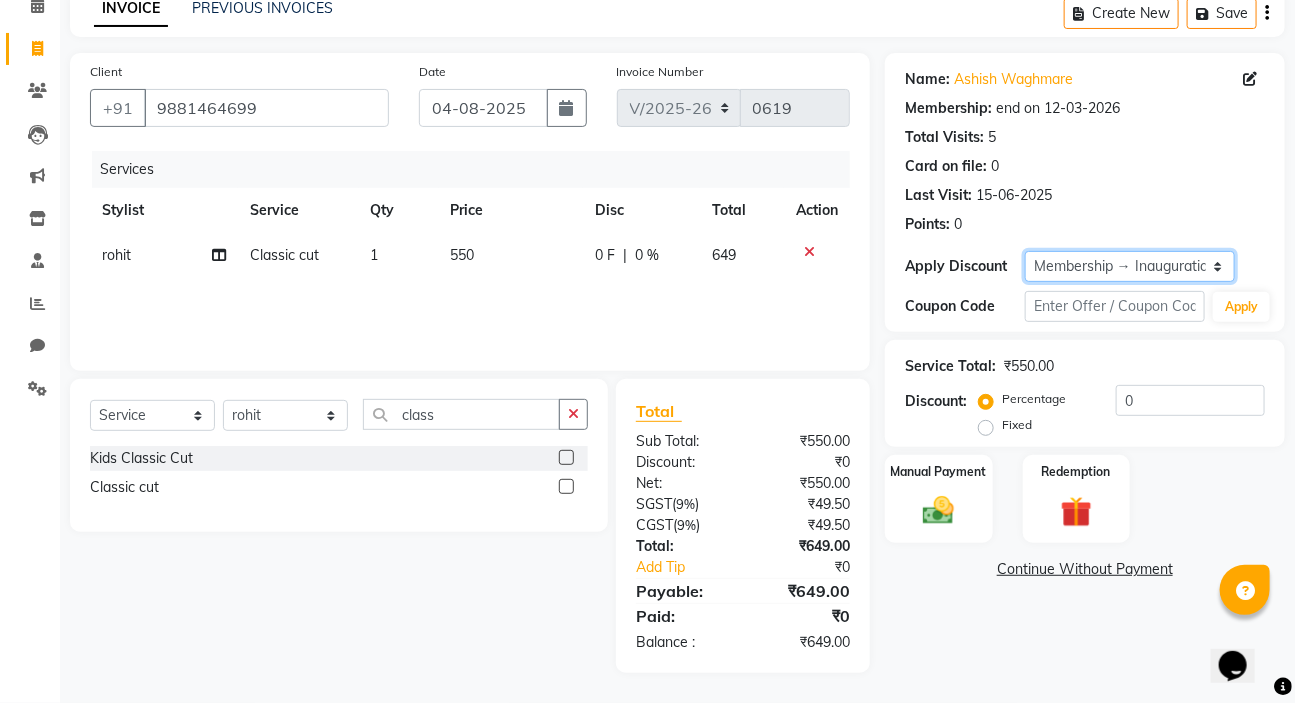 click on "Select Membership → Inauguration membership" 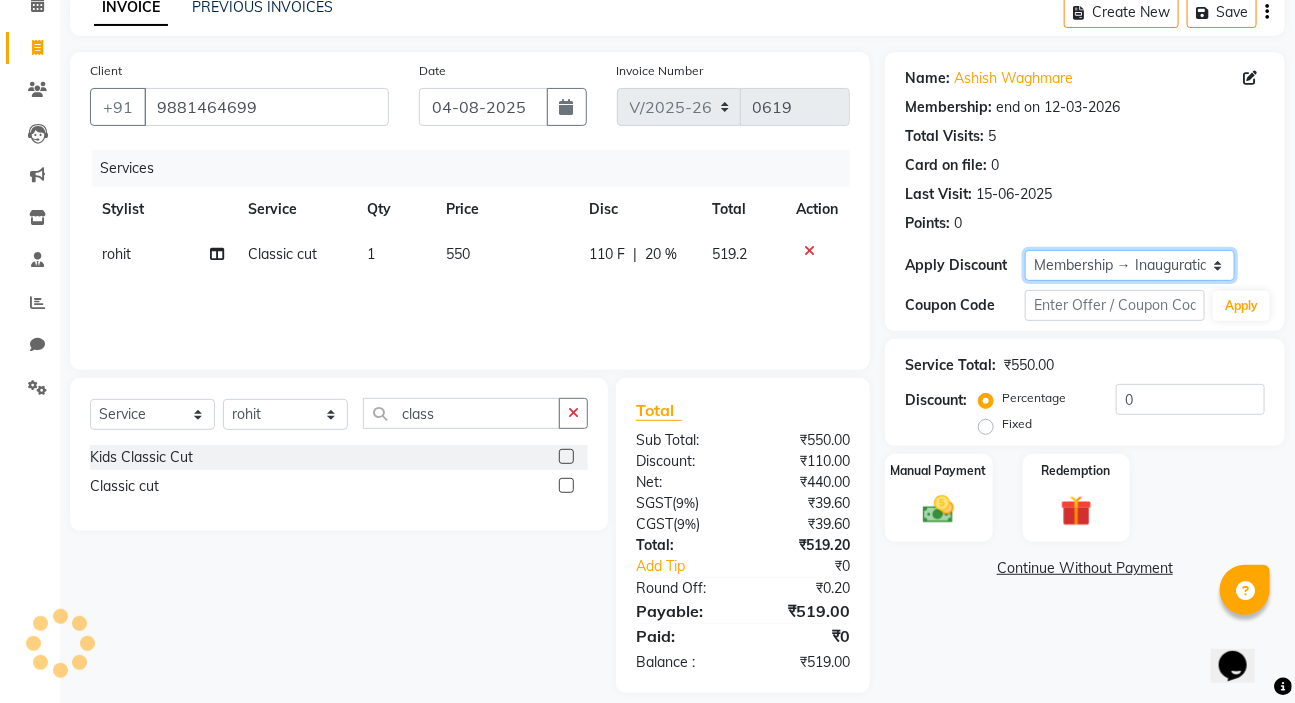 scroll, scrollTop: 119, scrollLeft: 0, axis: vertical 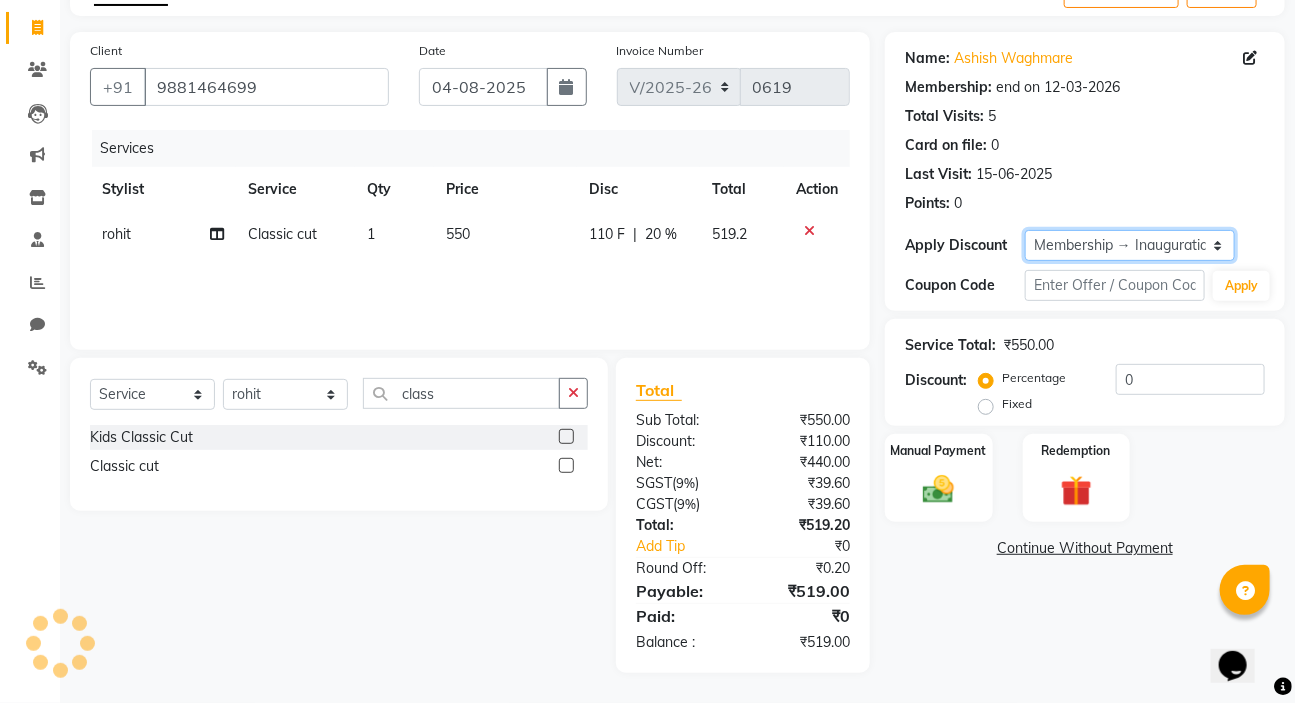 type on "20" 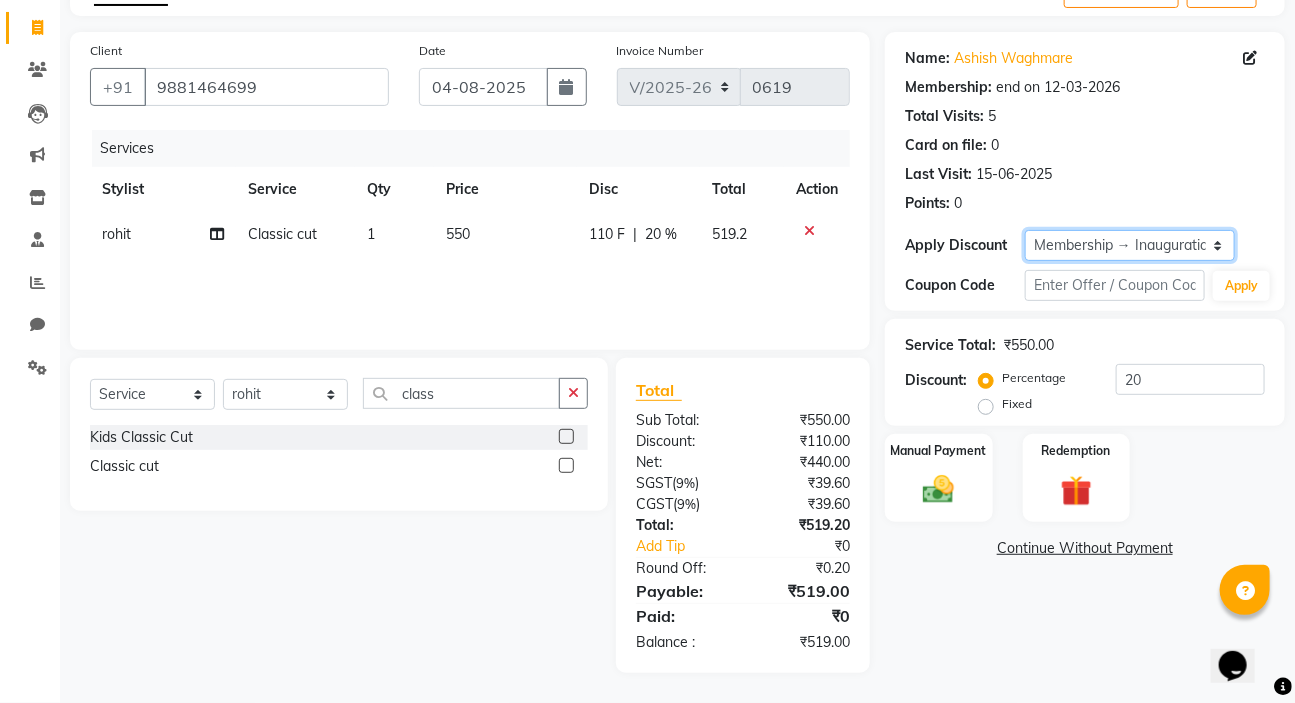 click on "Select Membership → Inauguration membership" 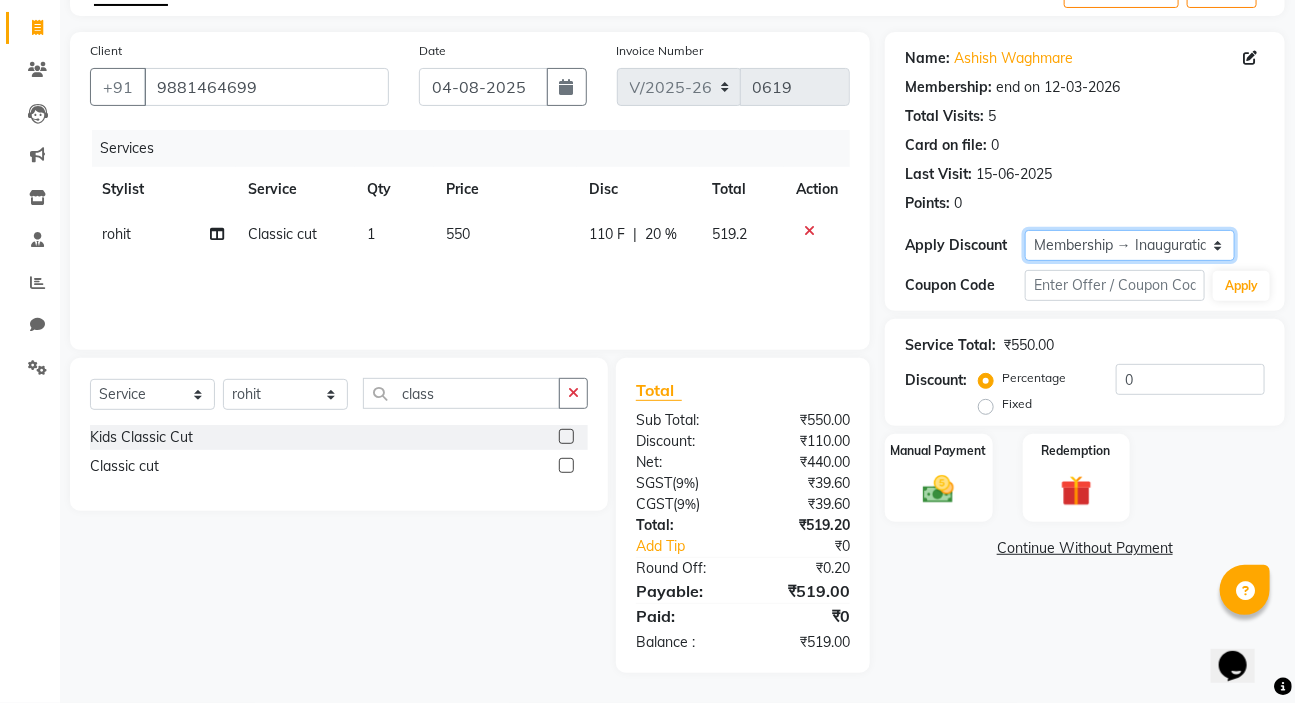 scroll, scrollTop: 98, scrollLeft: 0, axis: vertical 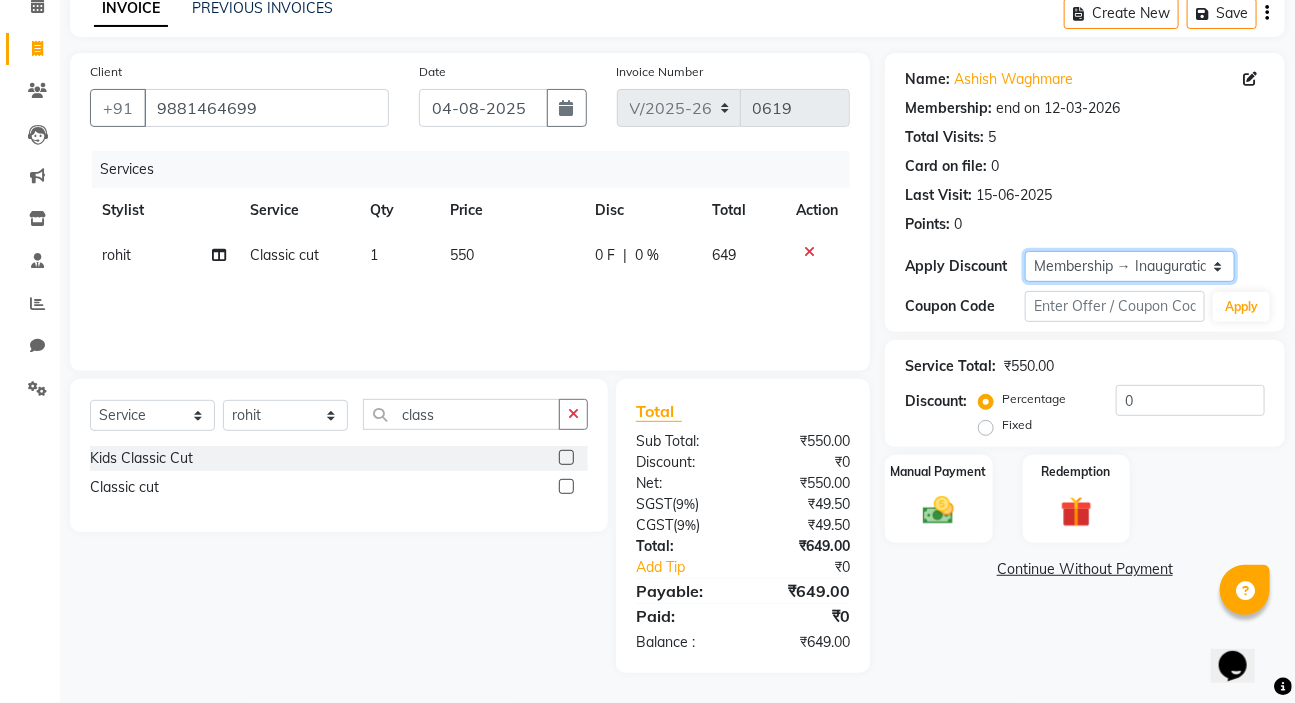click on "Select Membership → Inauguration membership" 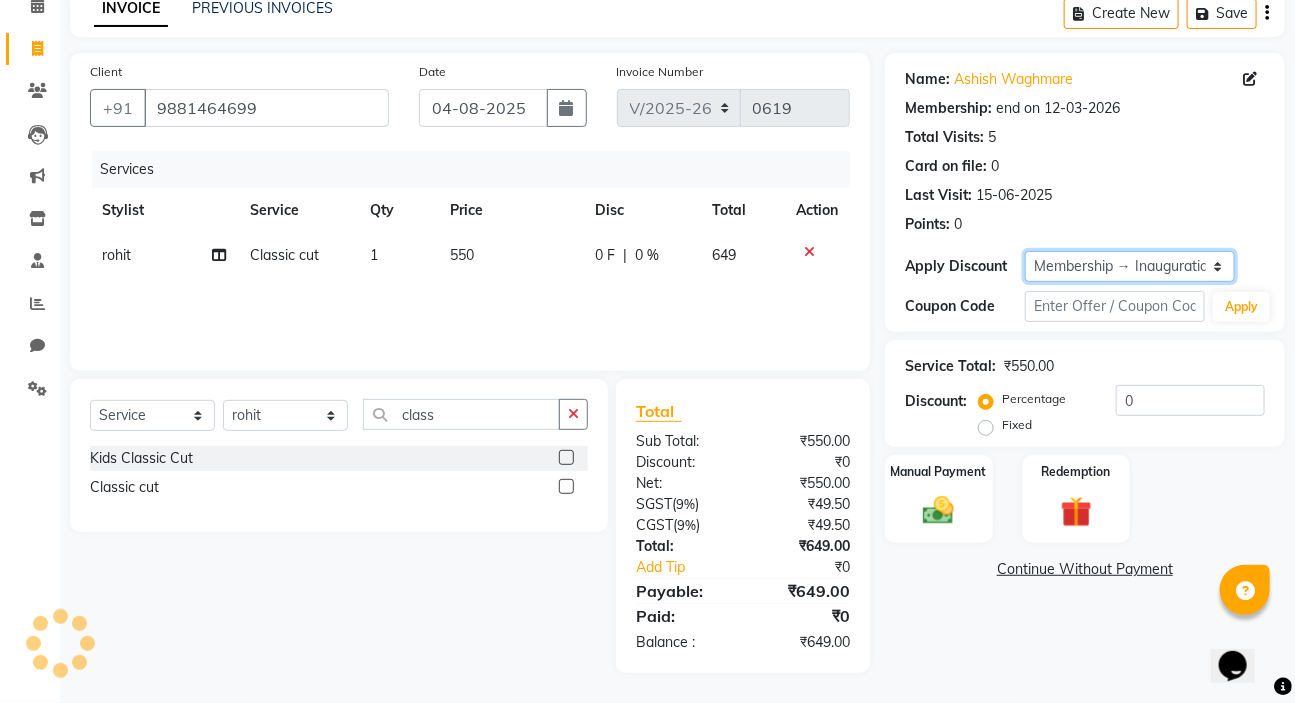 select on "1: Object" 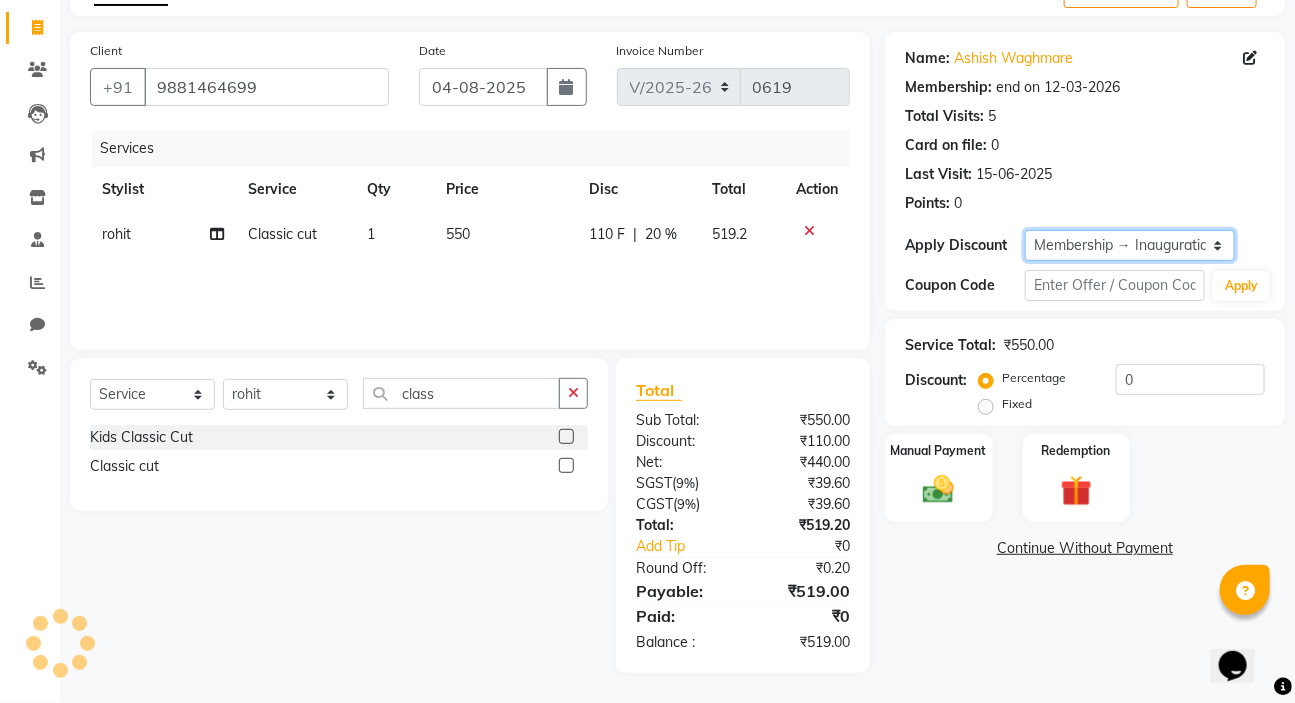 type on "20" 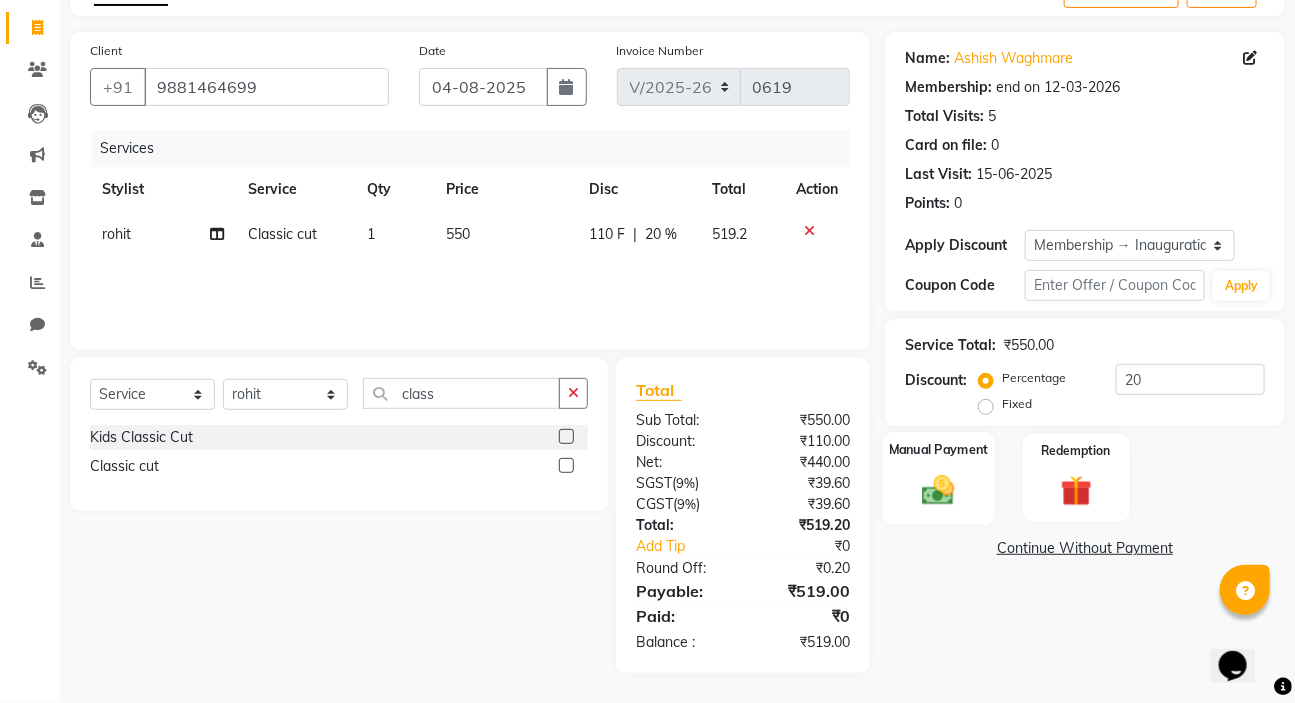 click on "Manual Payment" 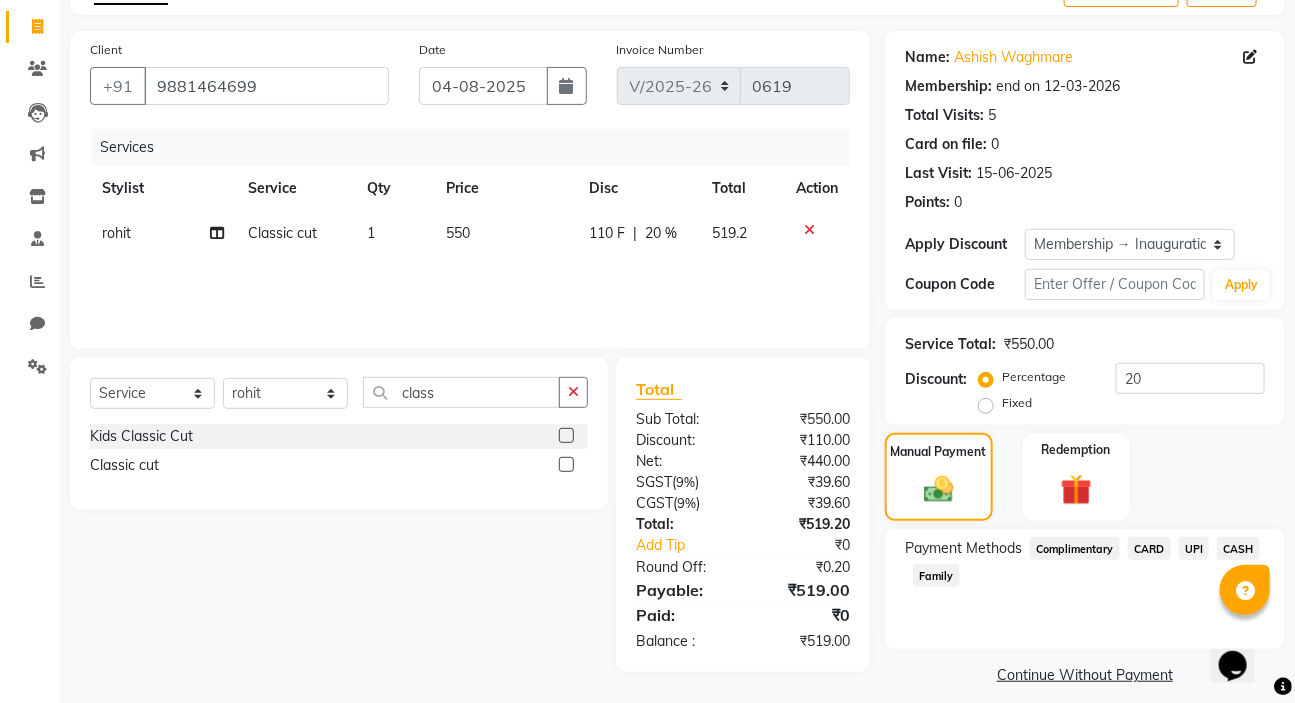 click on "CARD" 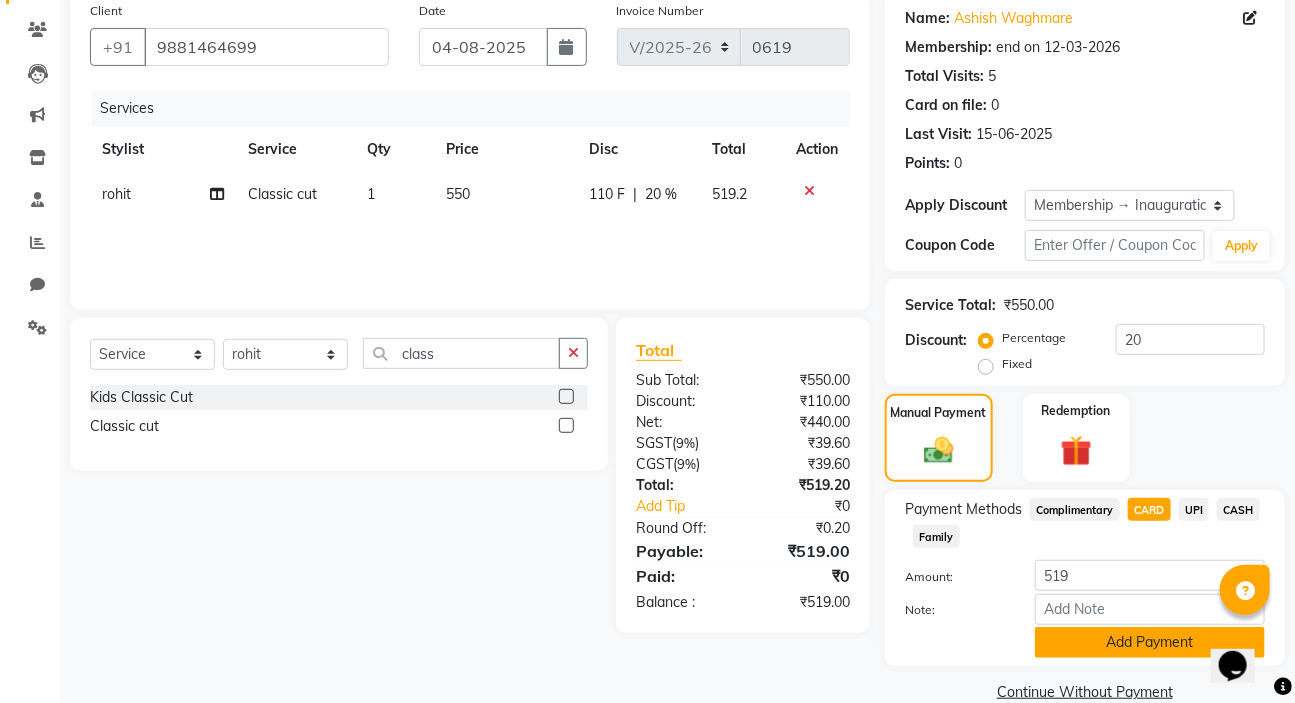 scroll, scrollTop: 192, scrollLeft: 0, axis: vertical 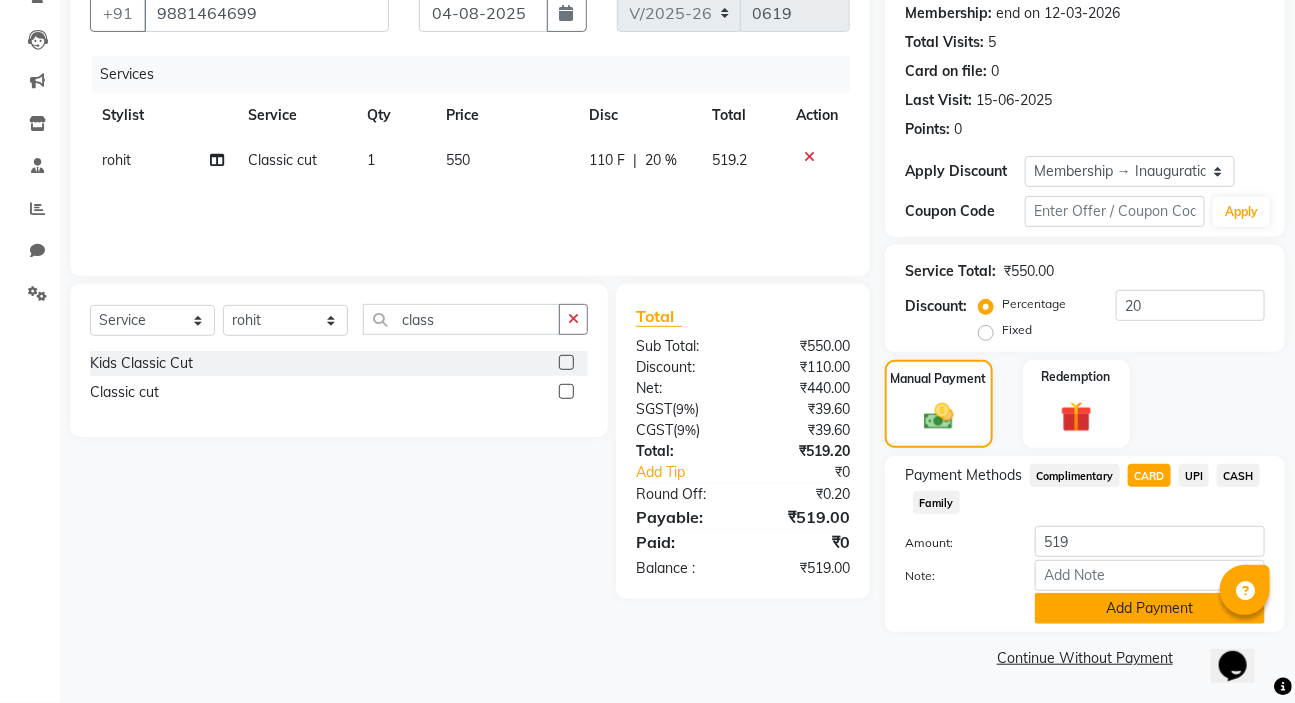 click on "Add Payment" 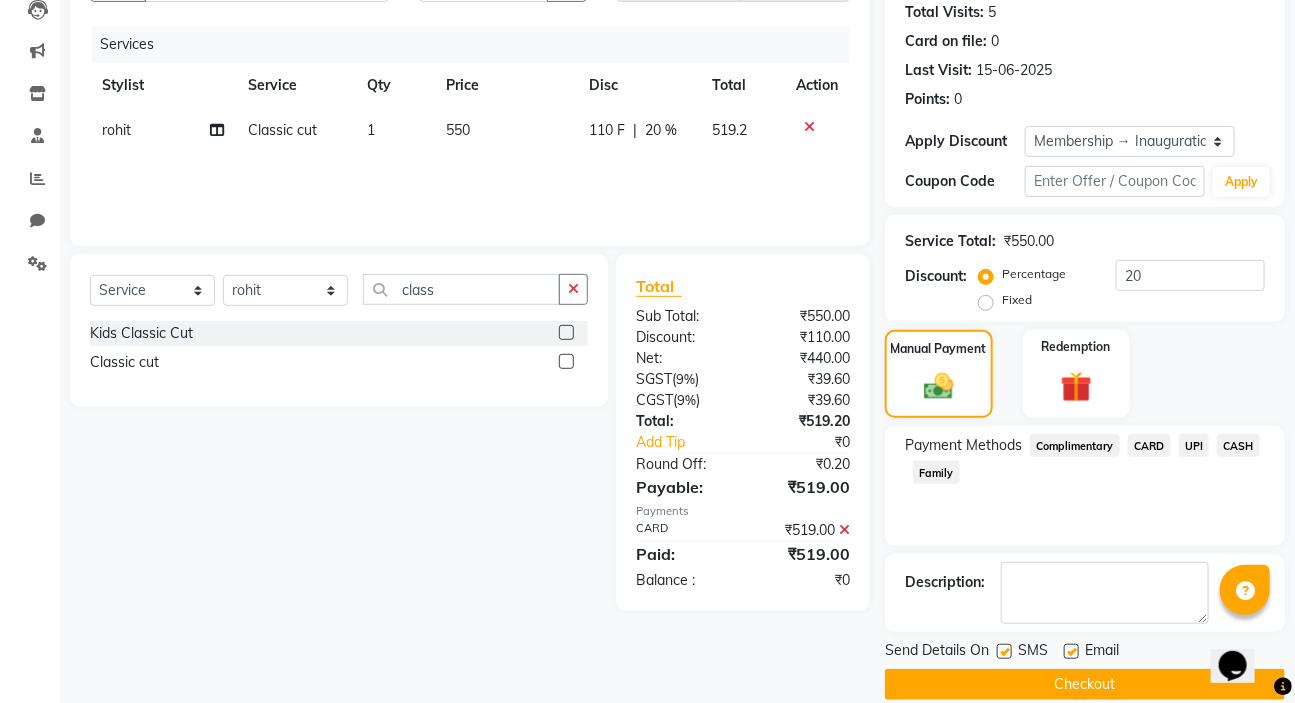 scroll, scrollTop: 249, scrollLeft: 0, axis: vertical 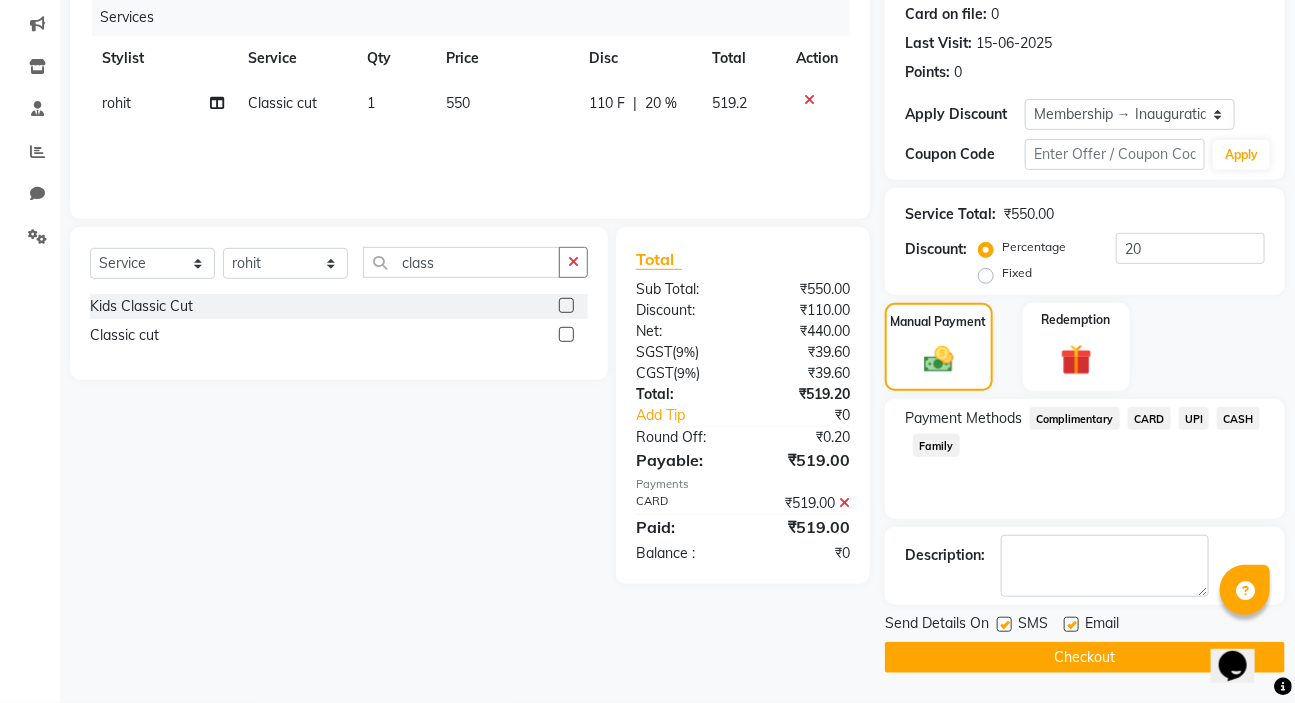click on "CARD" 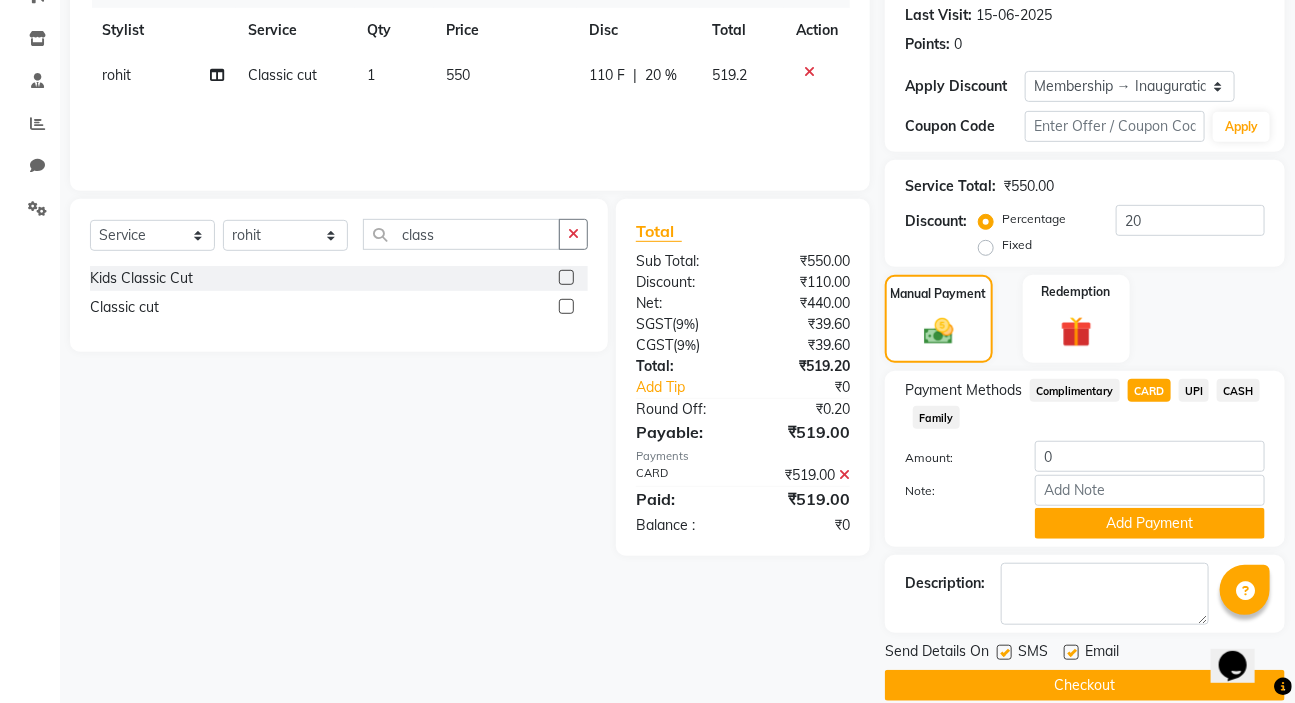 scroll, scrollTop: 305, scrollLeft: 0, axis: vertical 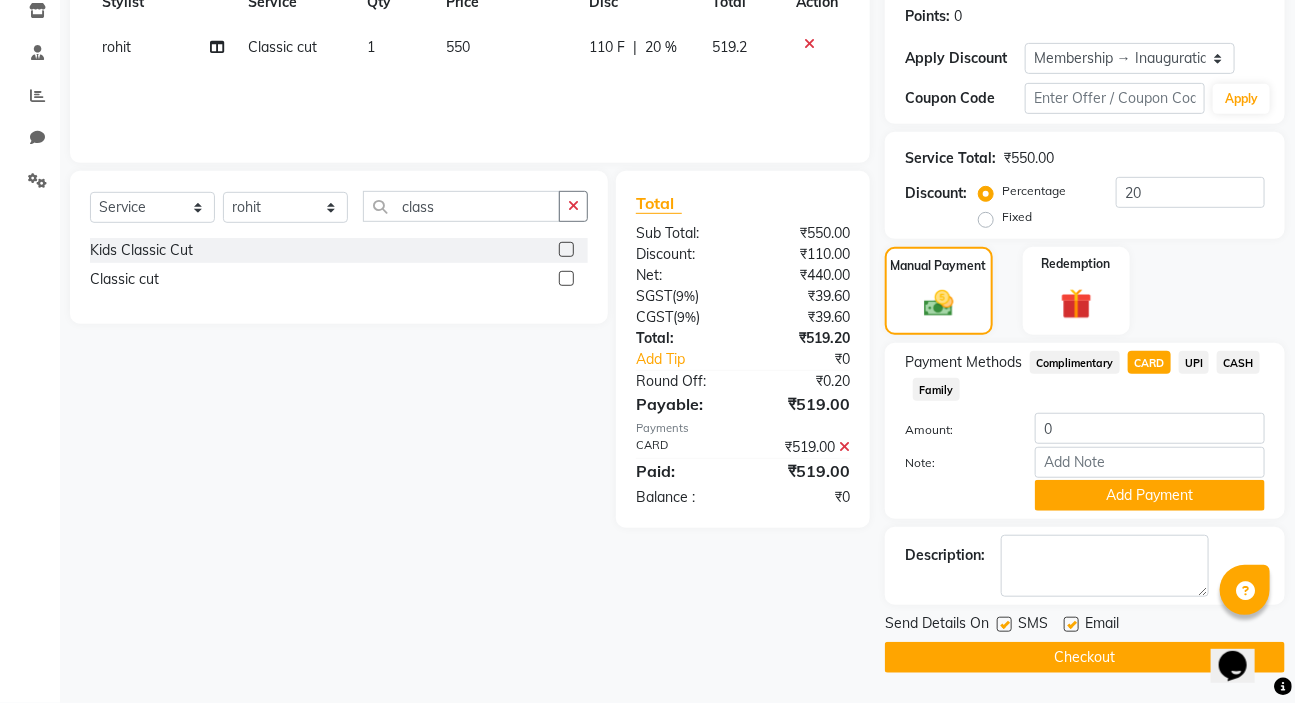 click on "UPI" 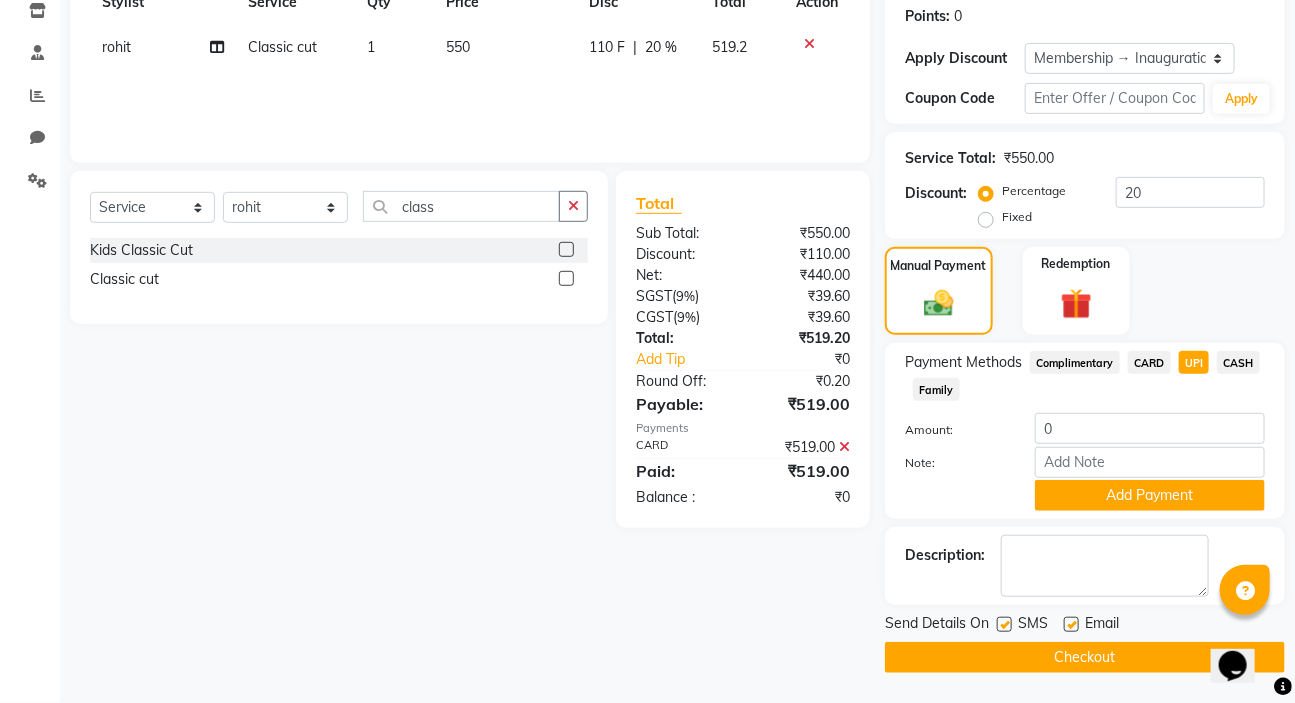 click 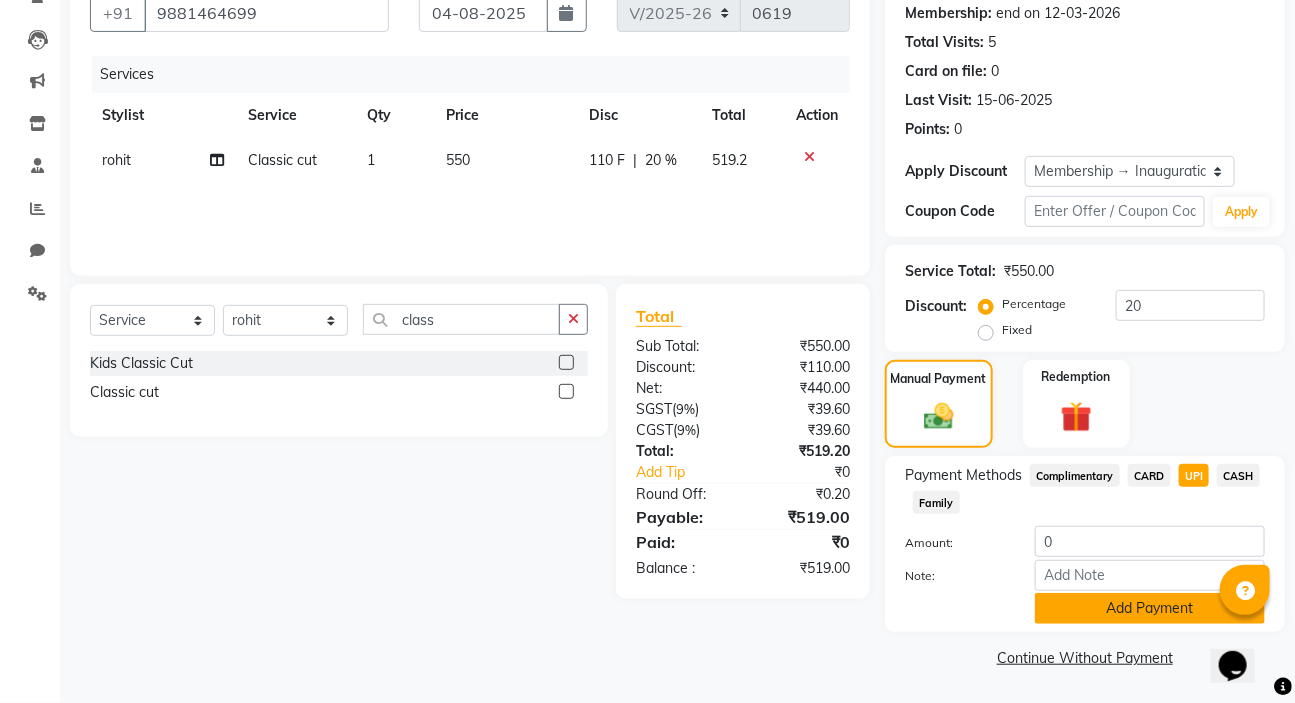 click on "Add Payment" 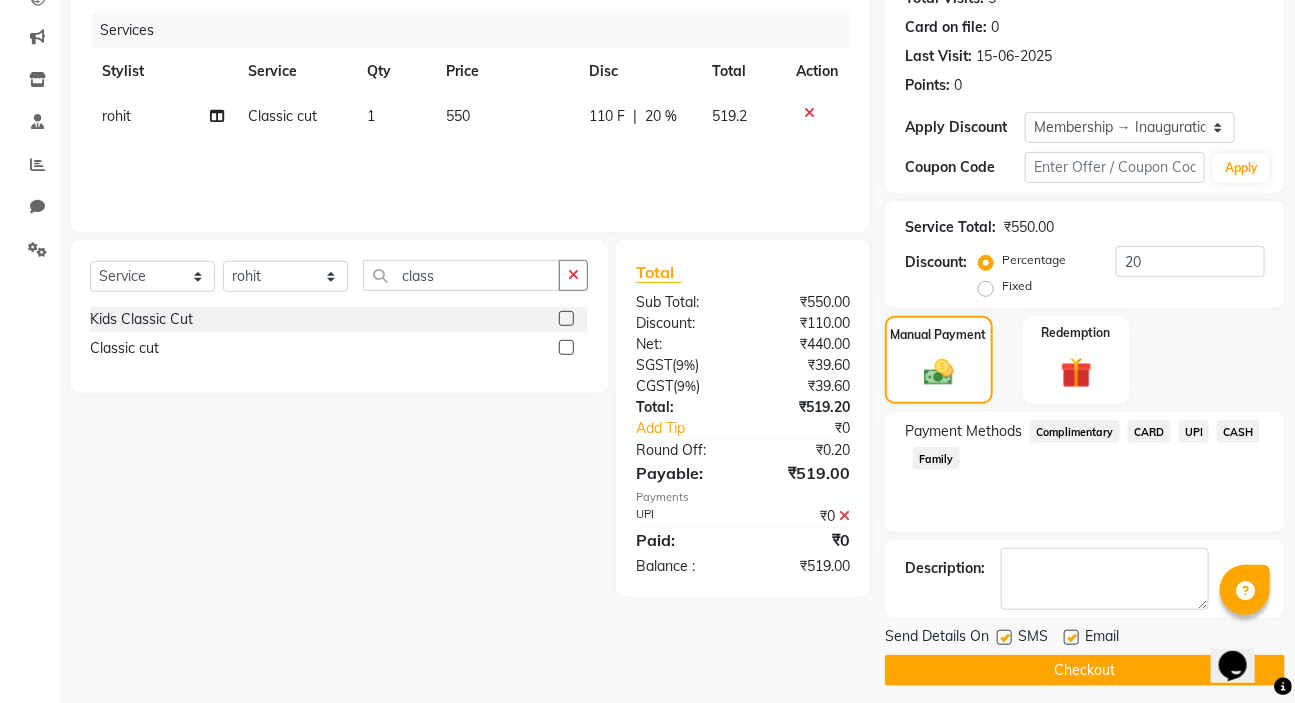 scroll, scrollTop: 249, scrollLeft: 0, axis: vertical 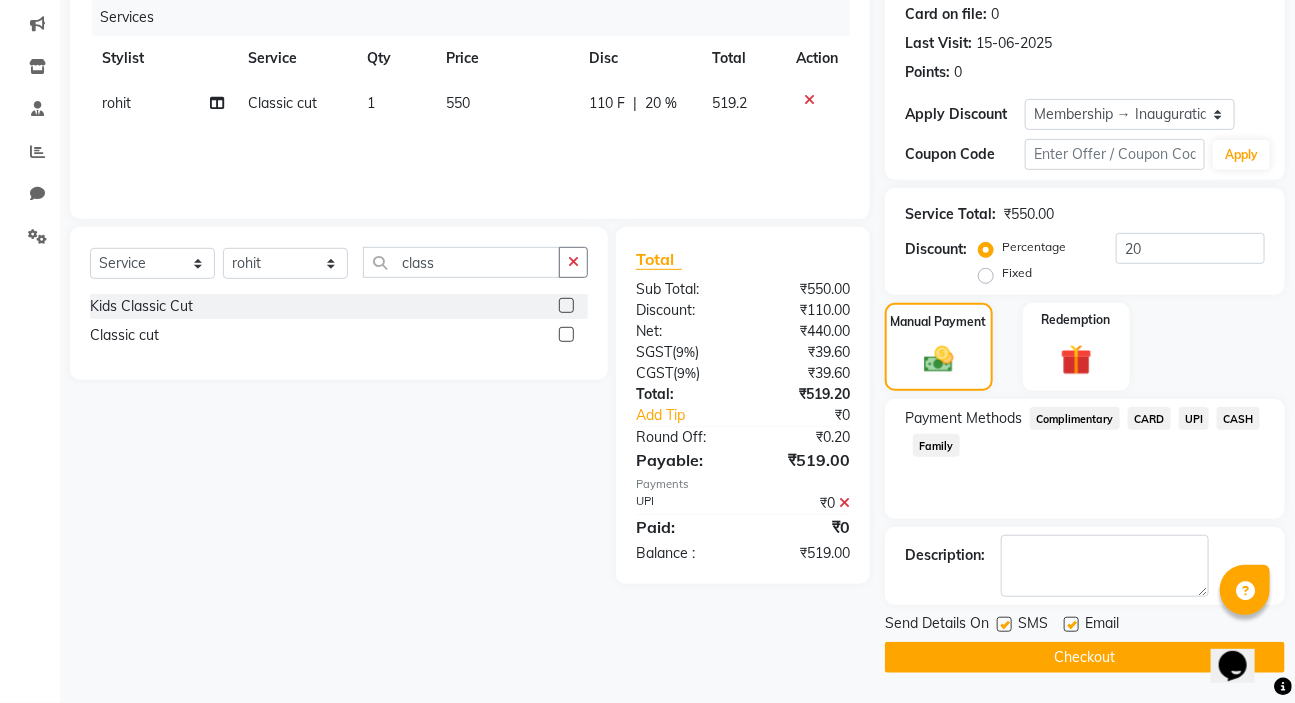 click on "Checkout" 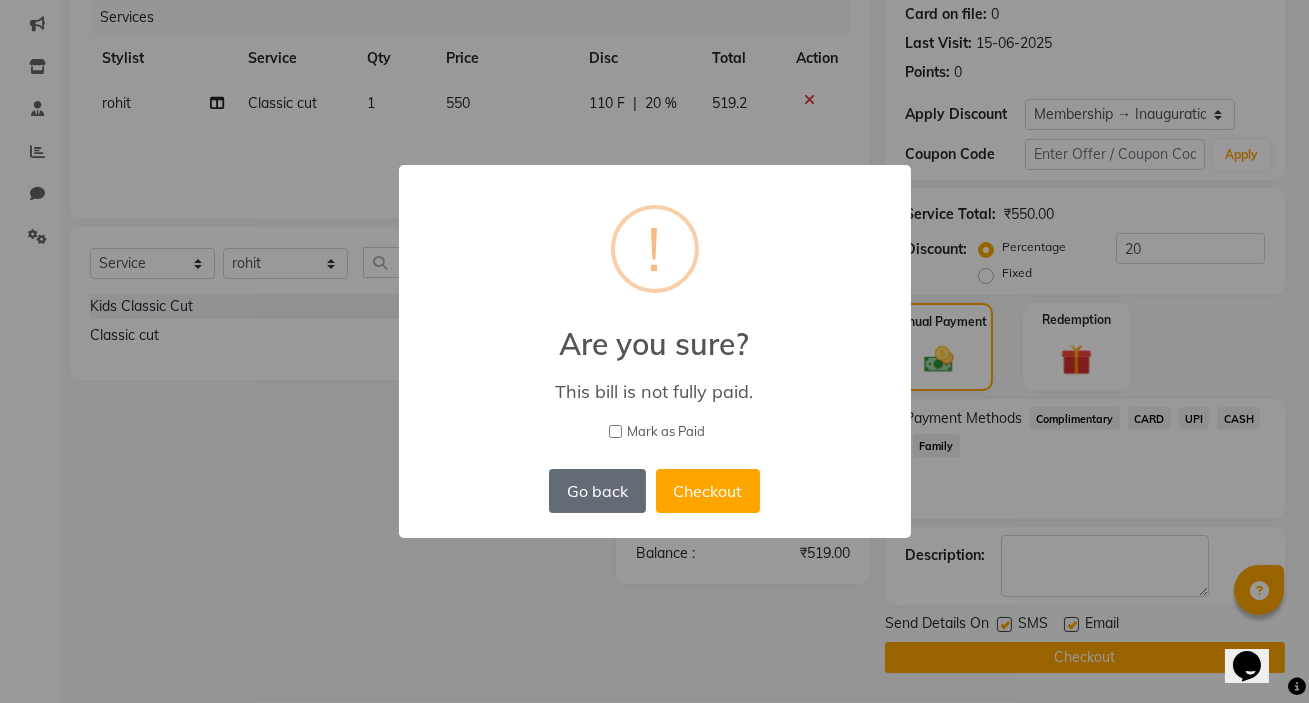 click on "Go back" at bounding box center (597, 491) 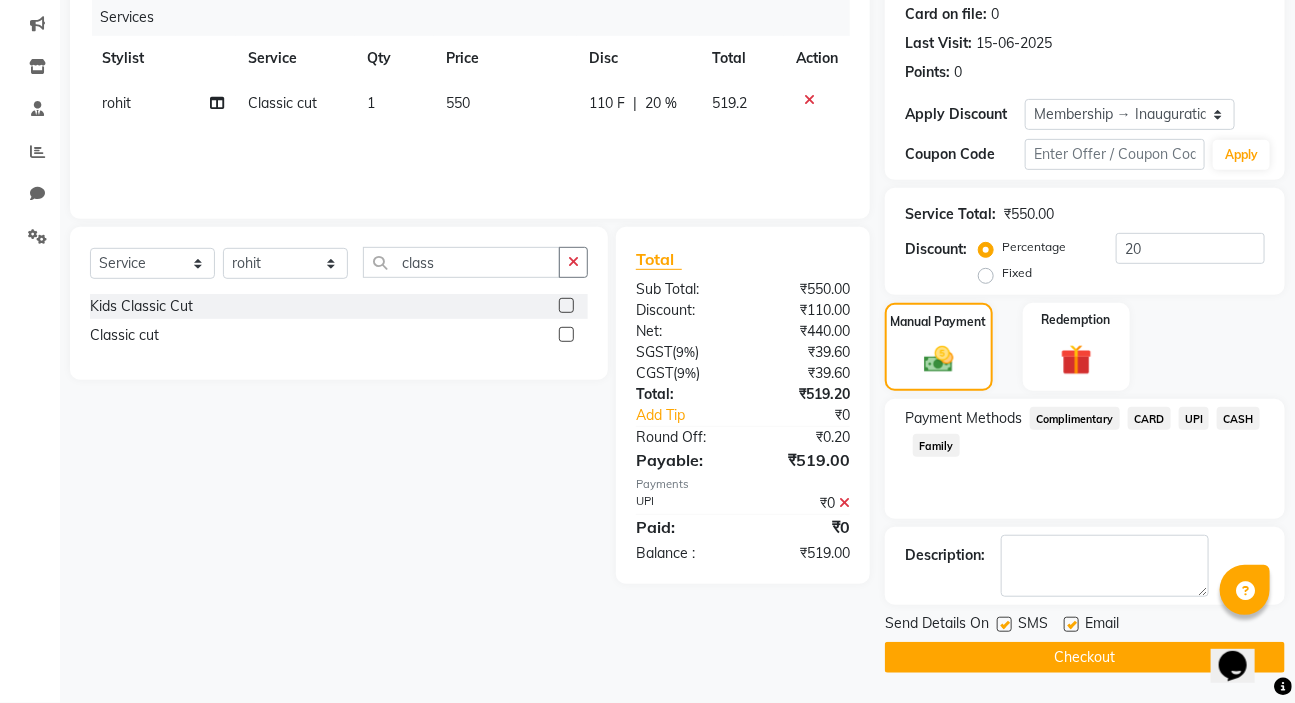click 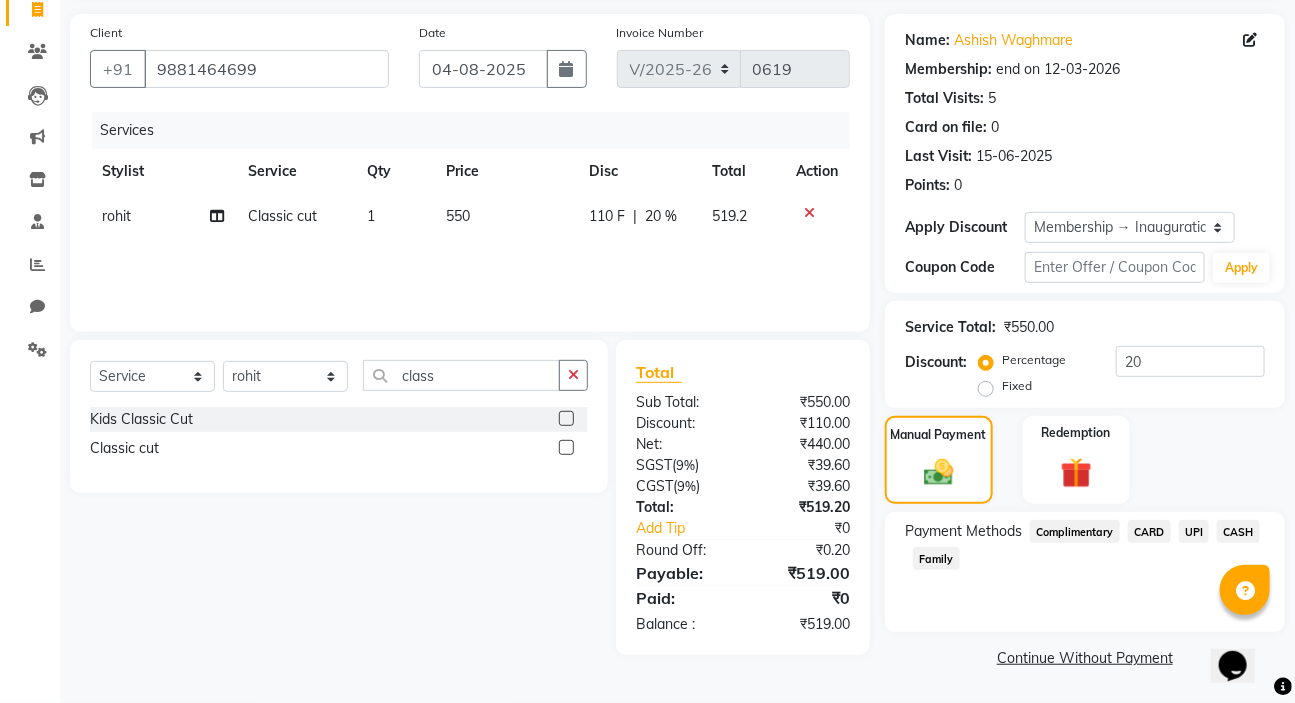 scroll, scrollTop: 136, scrollLeft: 0, axis: vertical 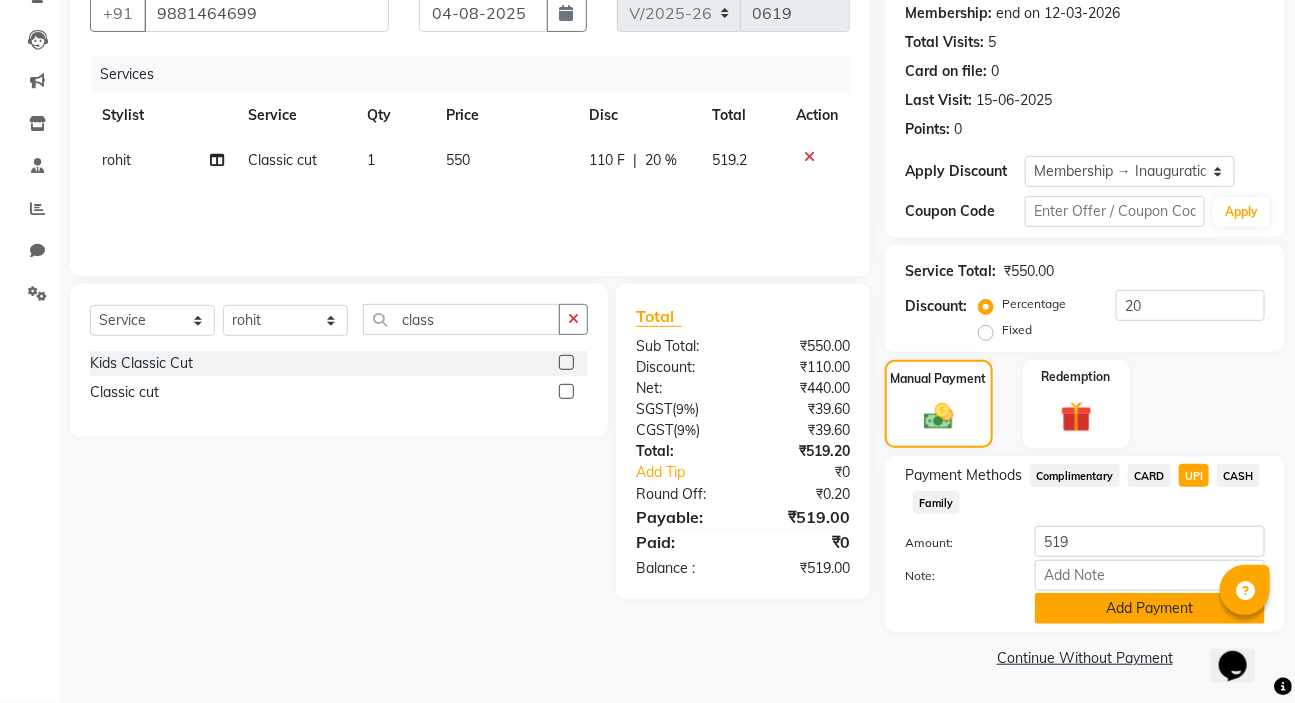 click on "Add Payment" 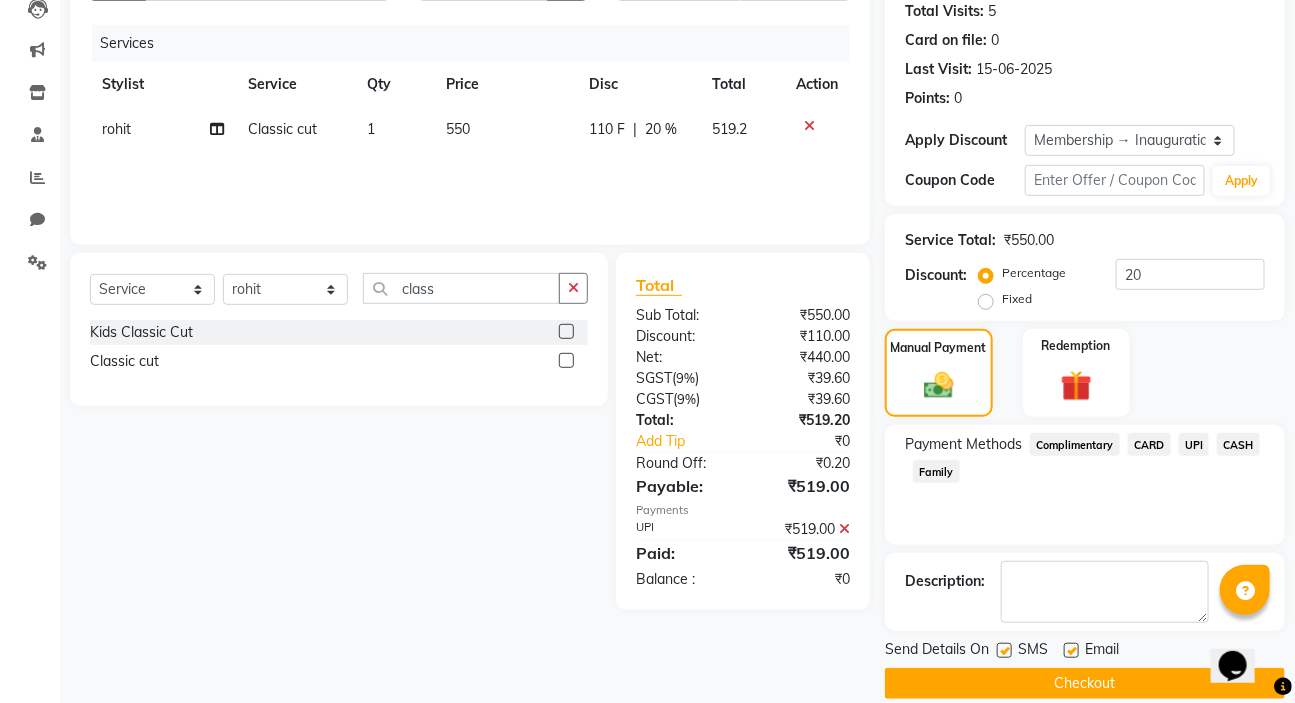 scroll, scrollTop: 249, scrollLeft: 0, axis: vertical 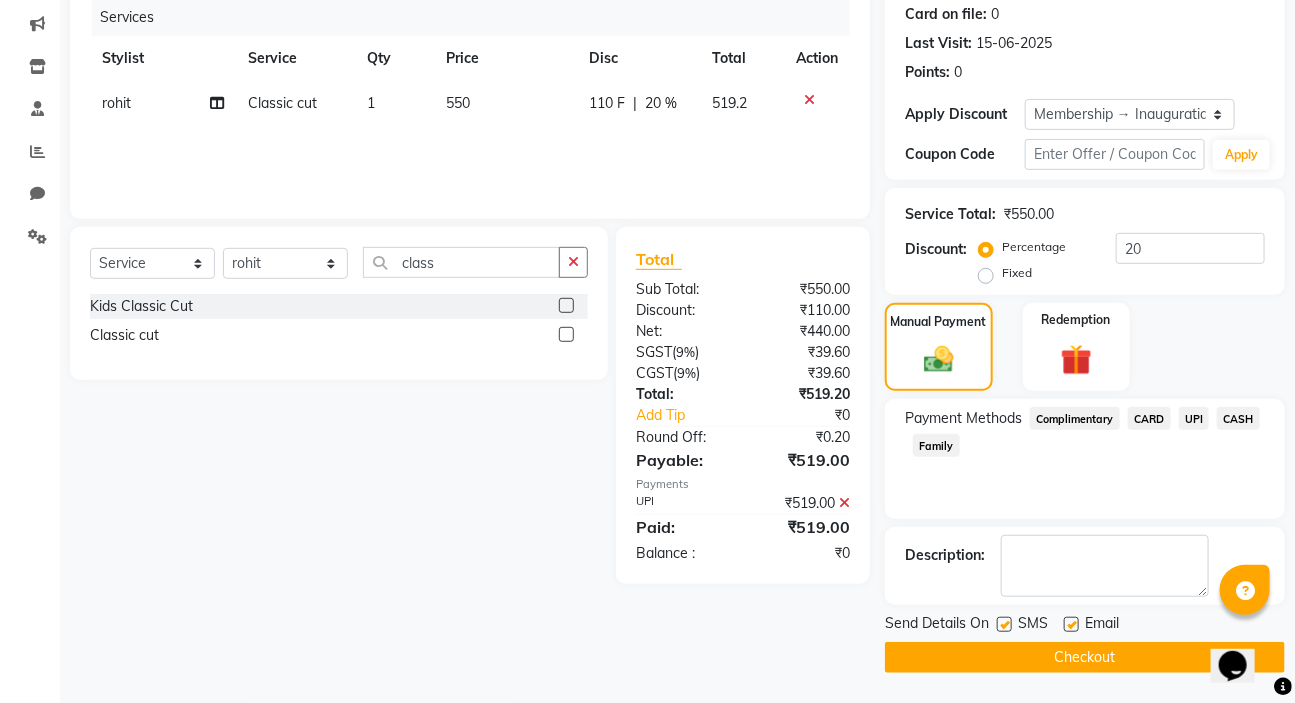 click on "Checkout" 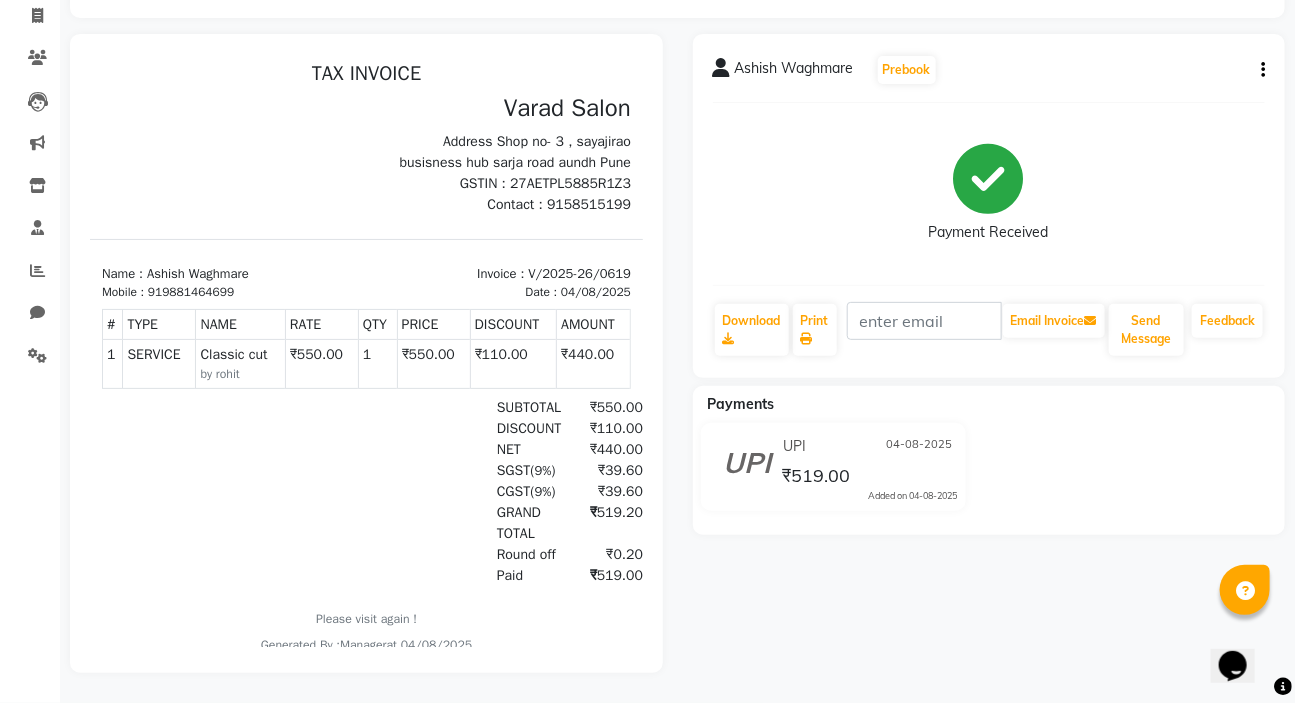 scroll, scrollTop: 143, scrollLeft: 0, axis: vertical 